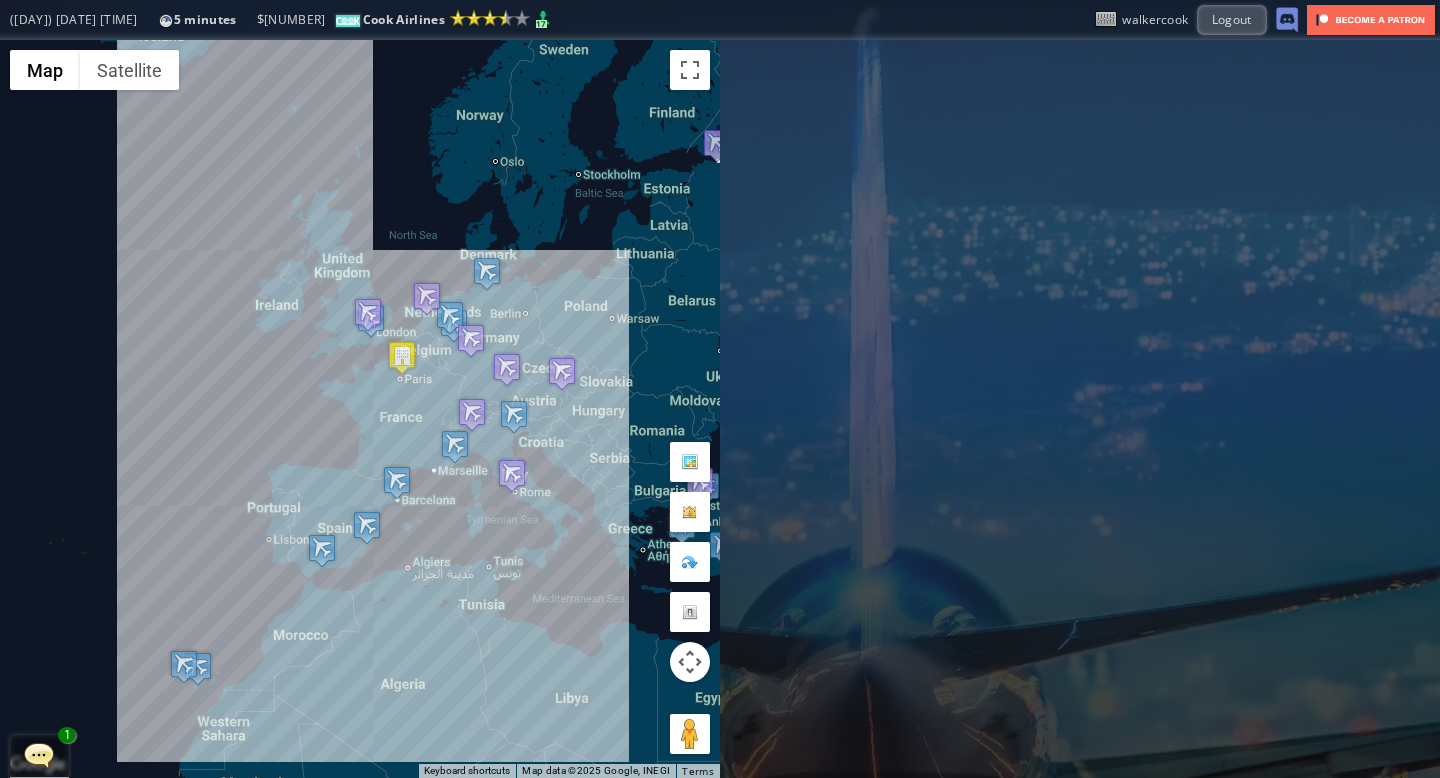scroll, scrollTop: 0, scrollLeft: 0, axis: both 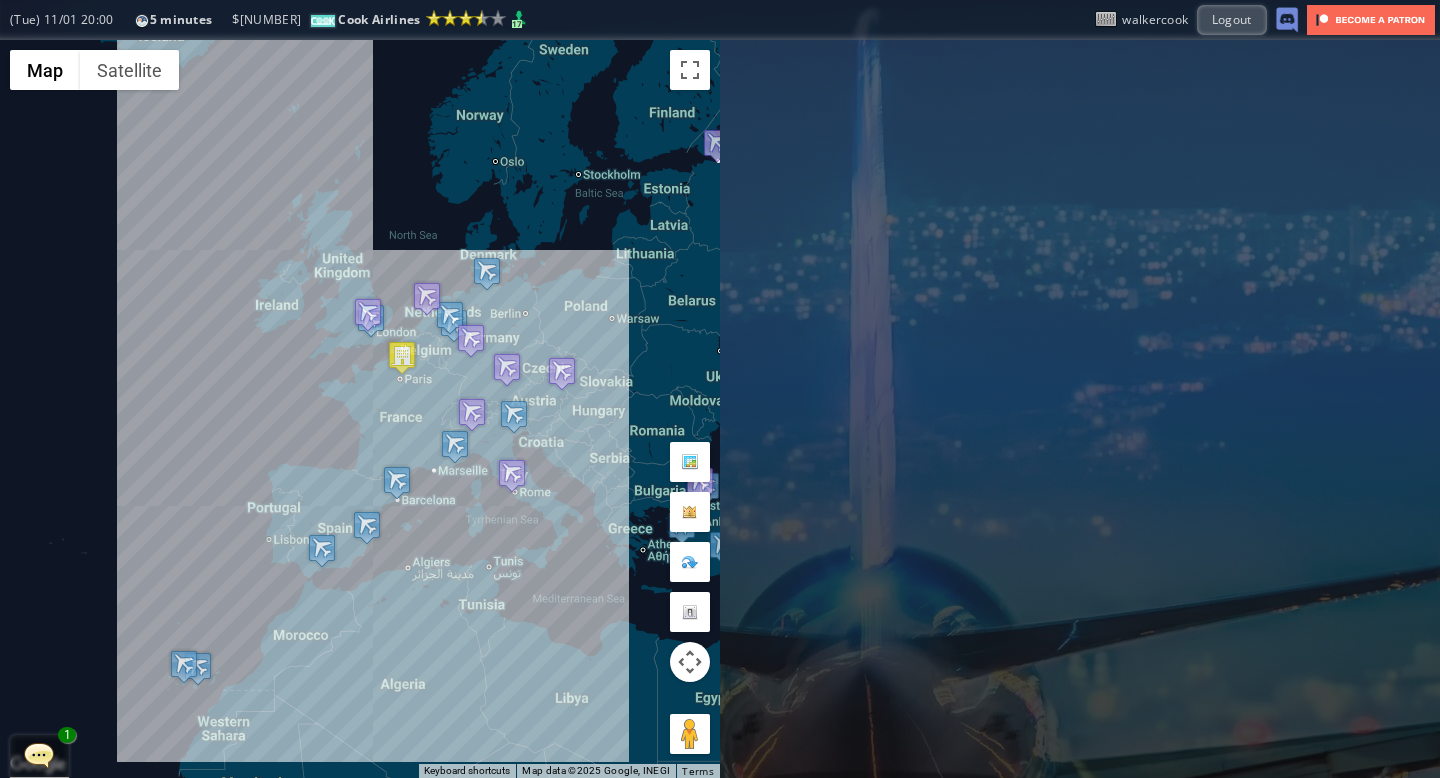 click at bounding box center [39, 755] 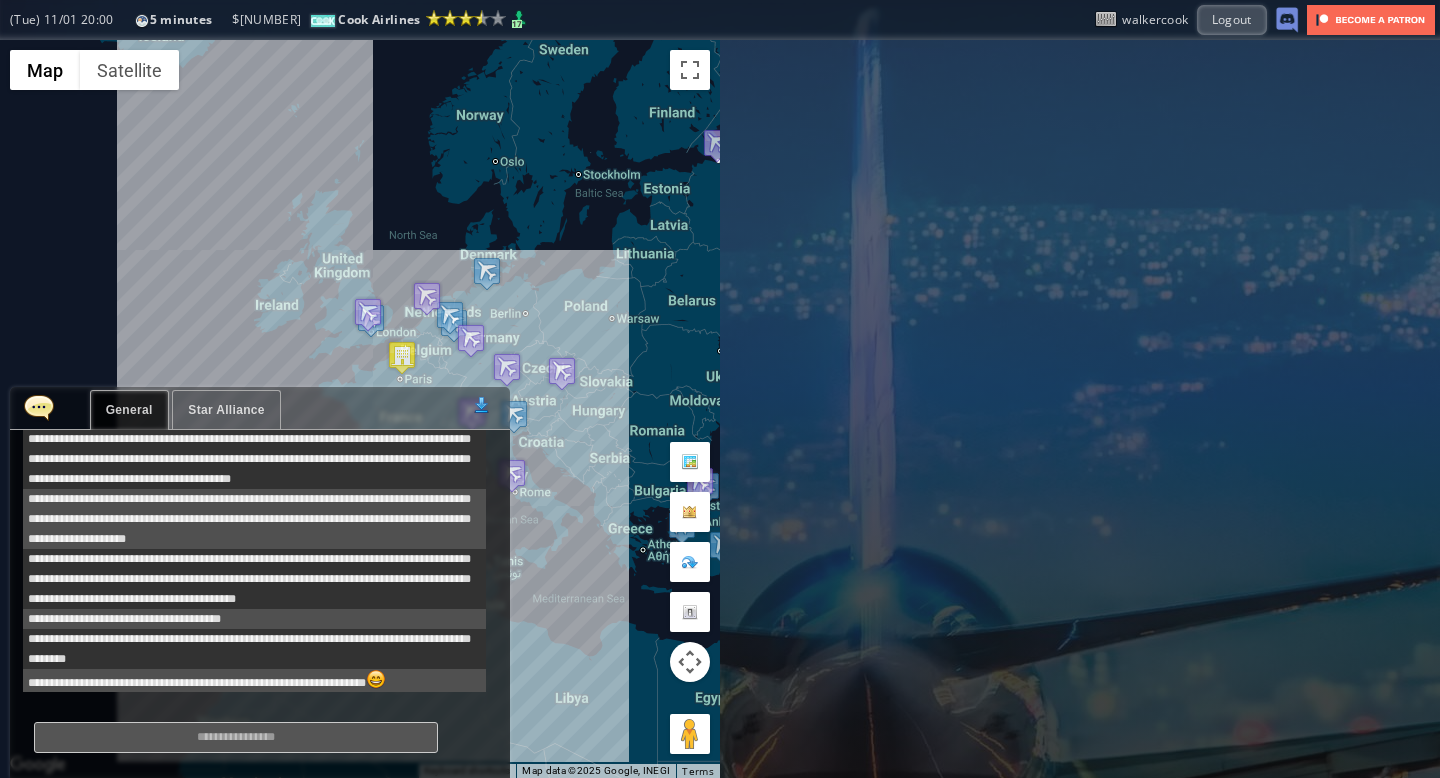 scroll, scrollTop: 841, scrollLeft: 0, axis: vertical 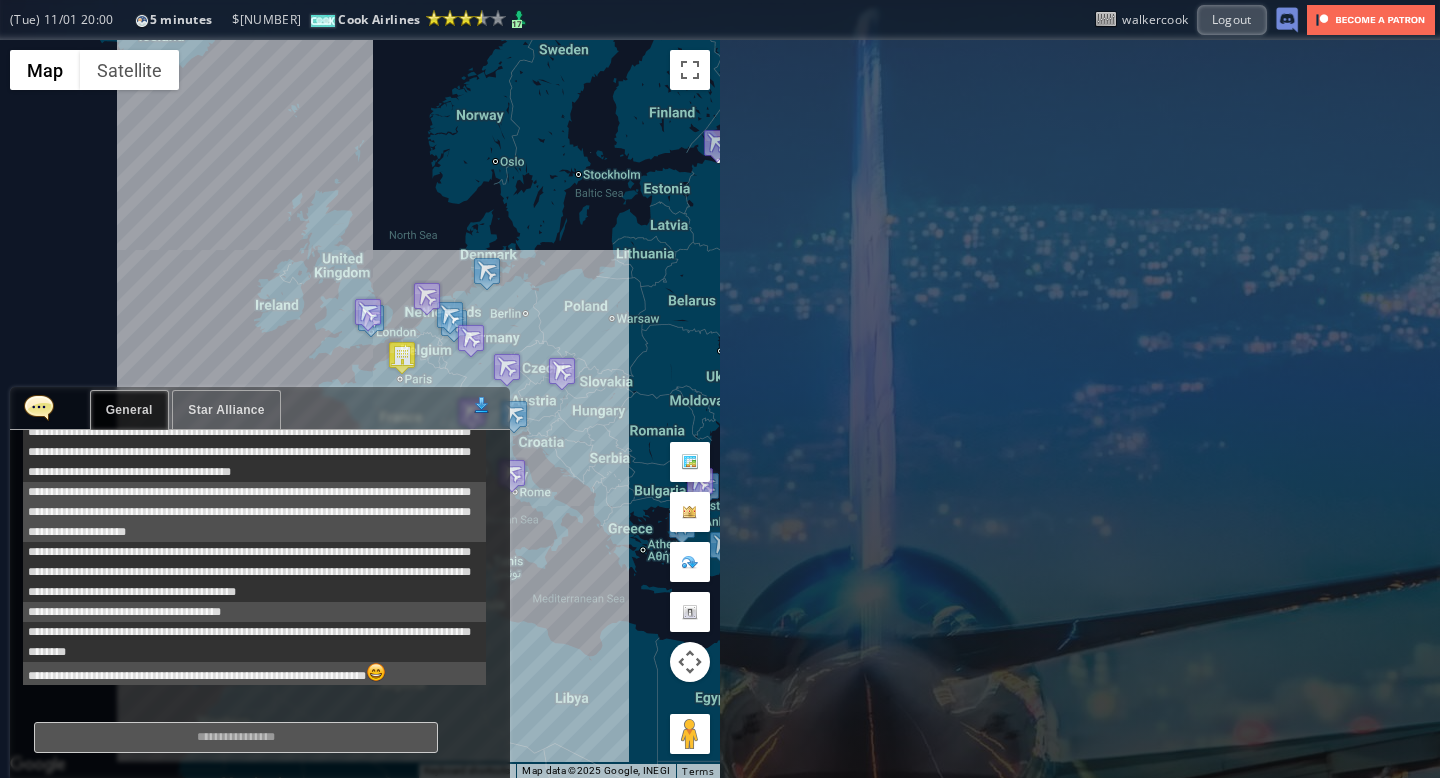 click on "Star Alliance" at bounding box center (226, 410) 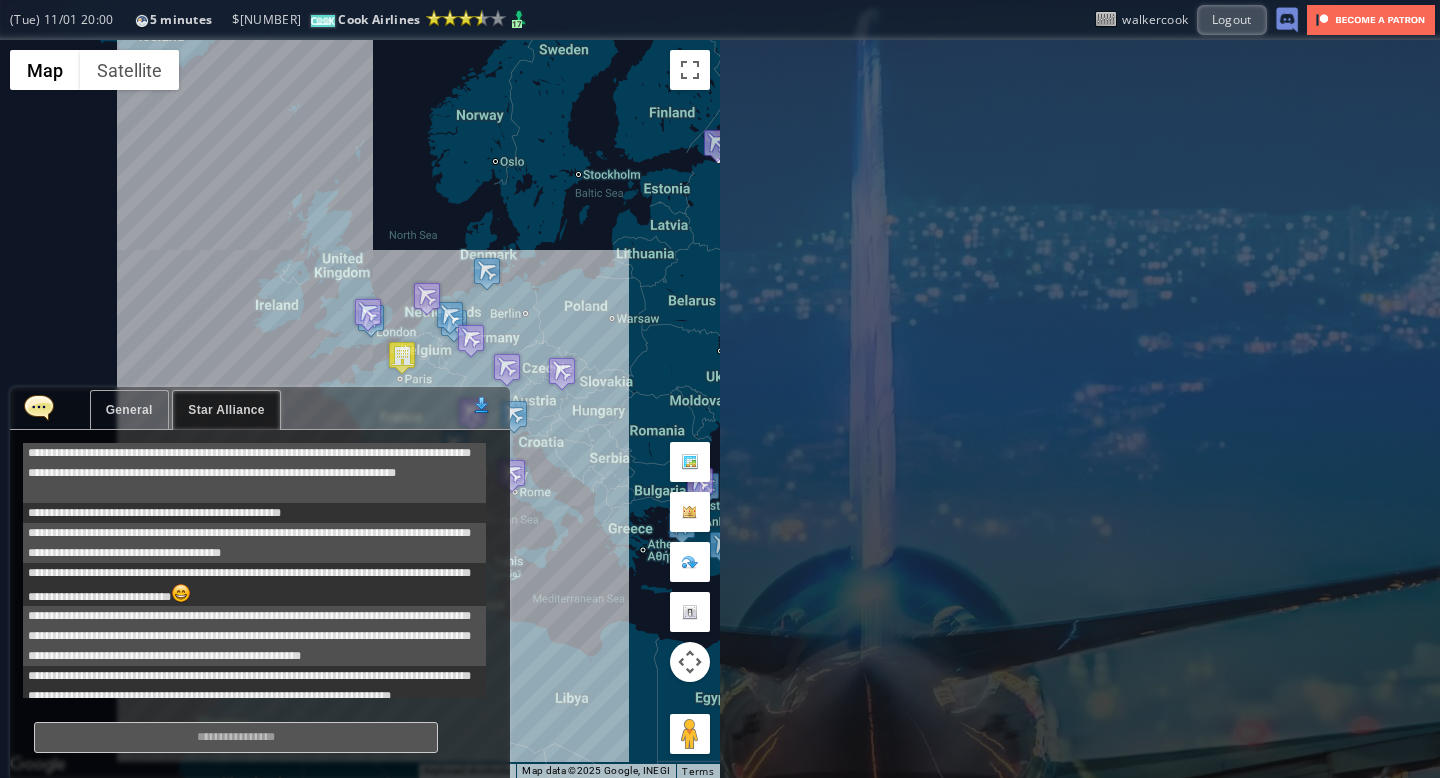 scroll, scrollTop: 404, scrollLeft: 0, axis: vertical 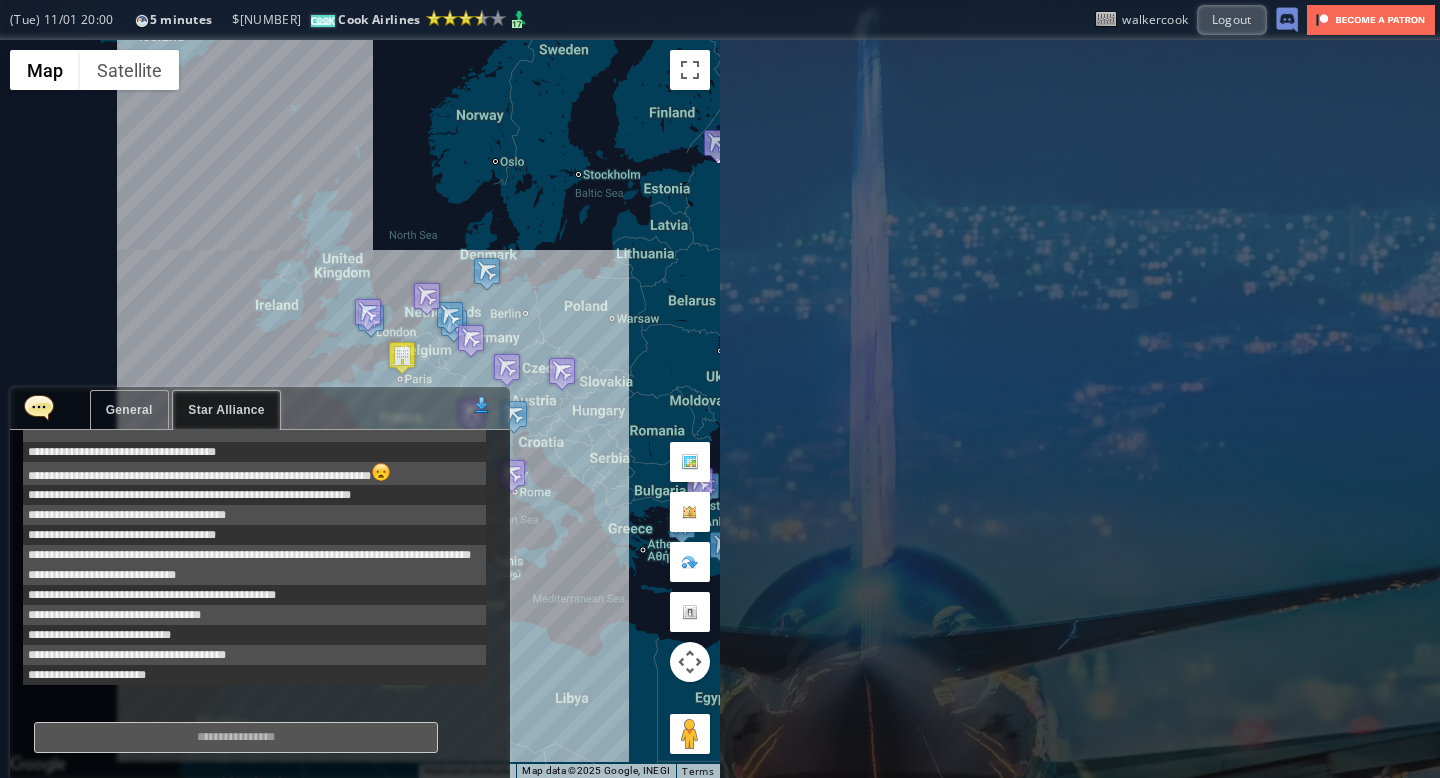 click at bounding box center (236, 737) 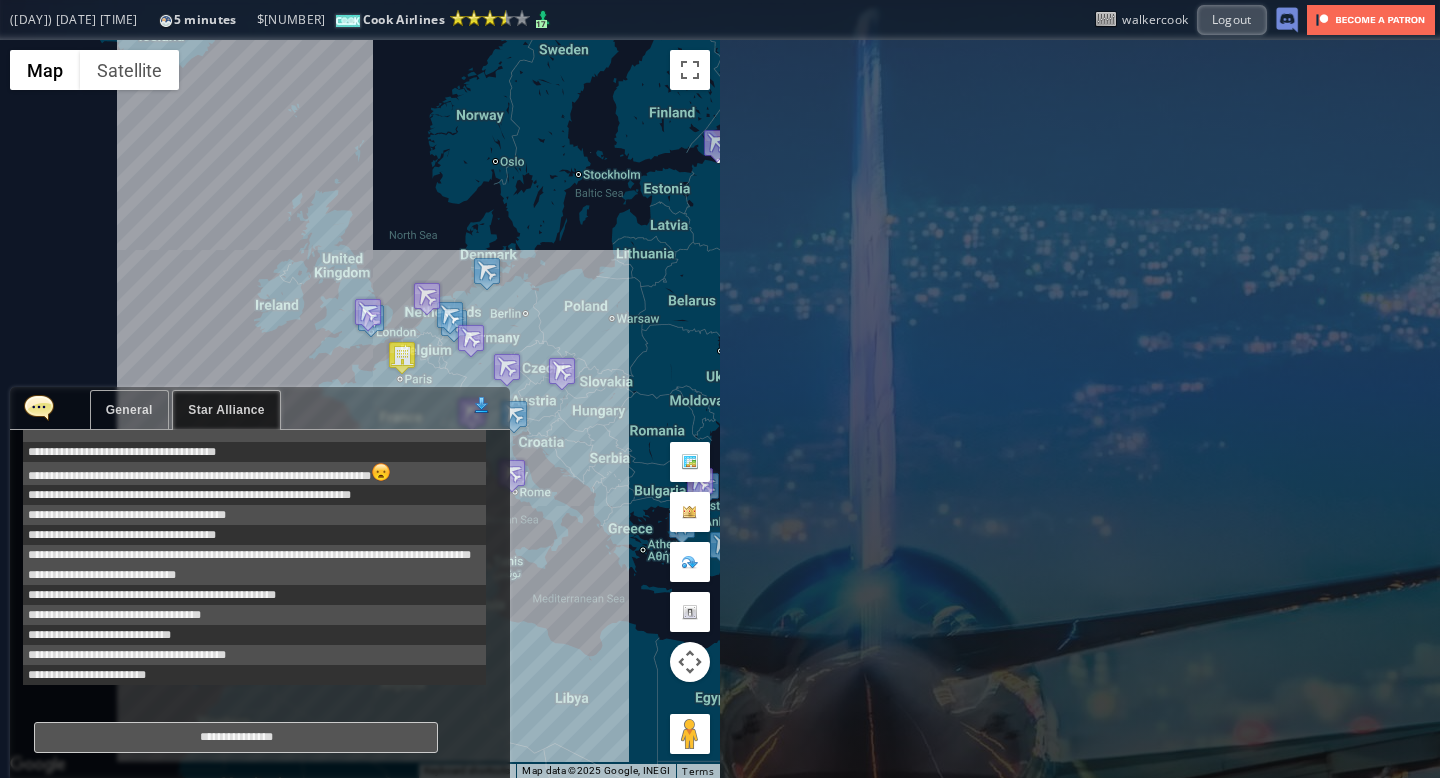 type on "**********" 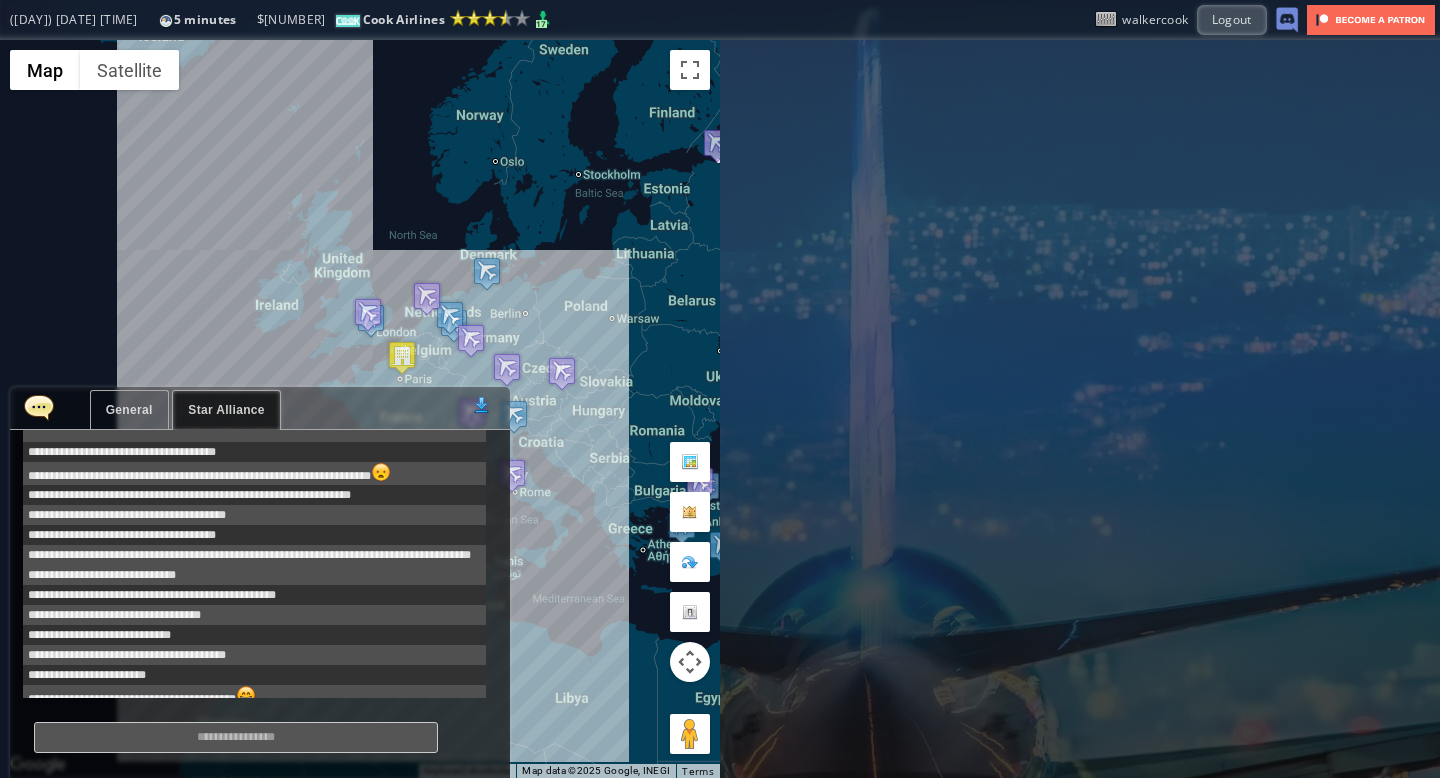 scroll, scrollTop: 426, scrollLeft: 0, axis: vertical 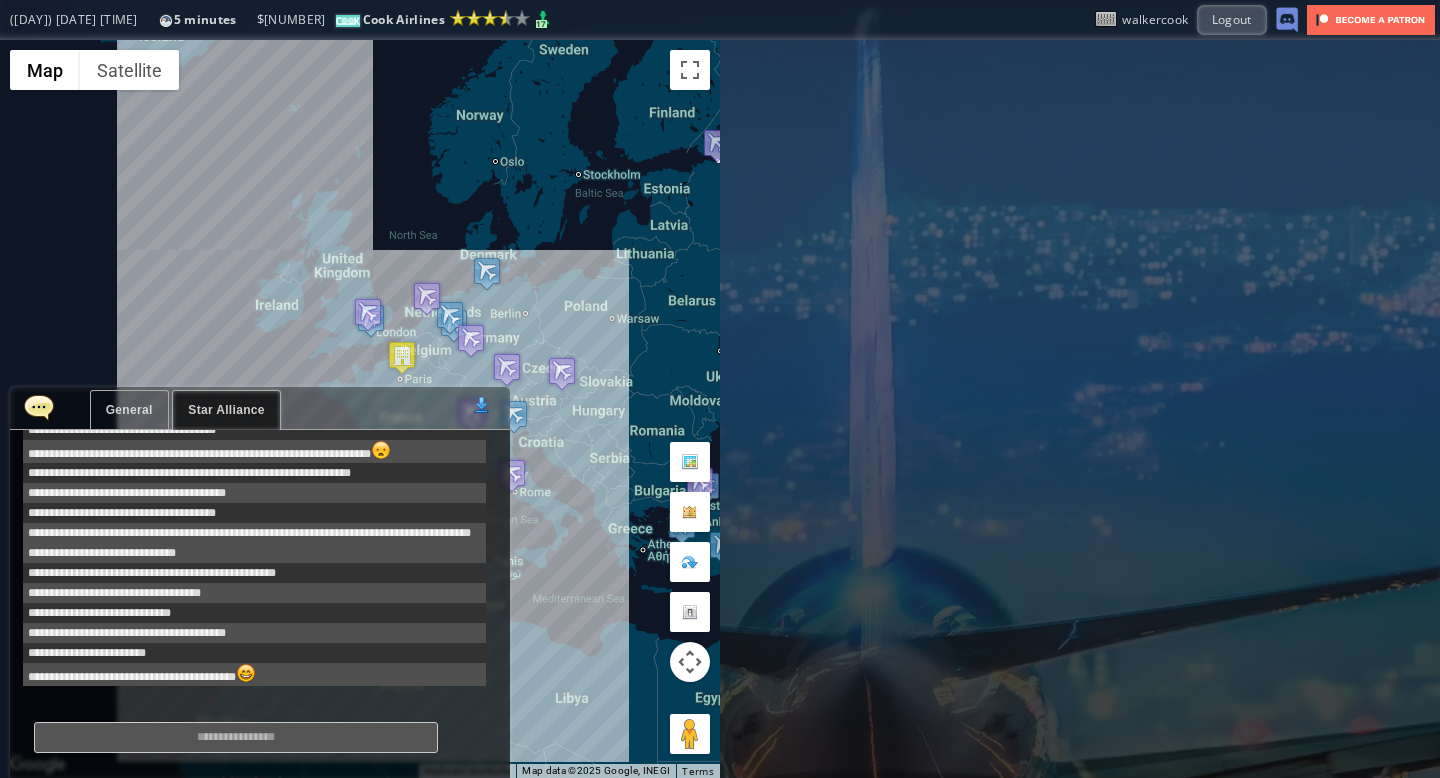 click on "General" at bounding box center (129, 410) 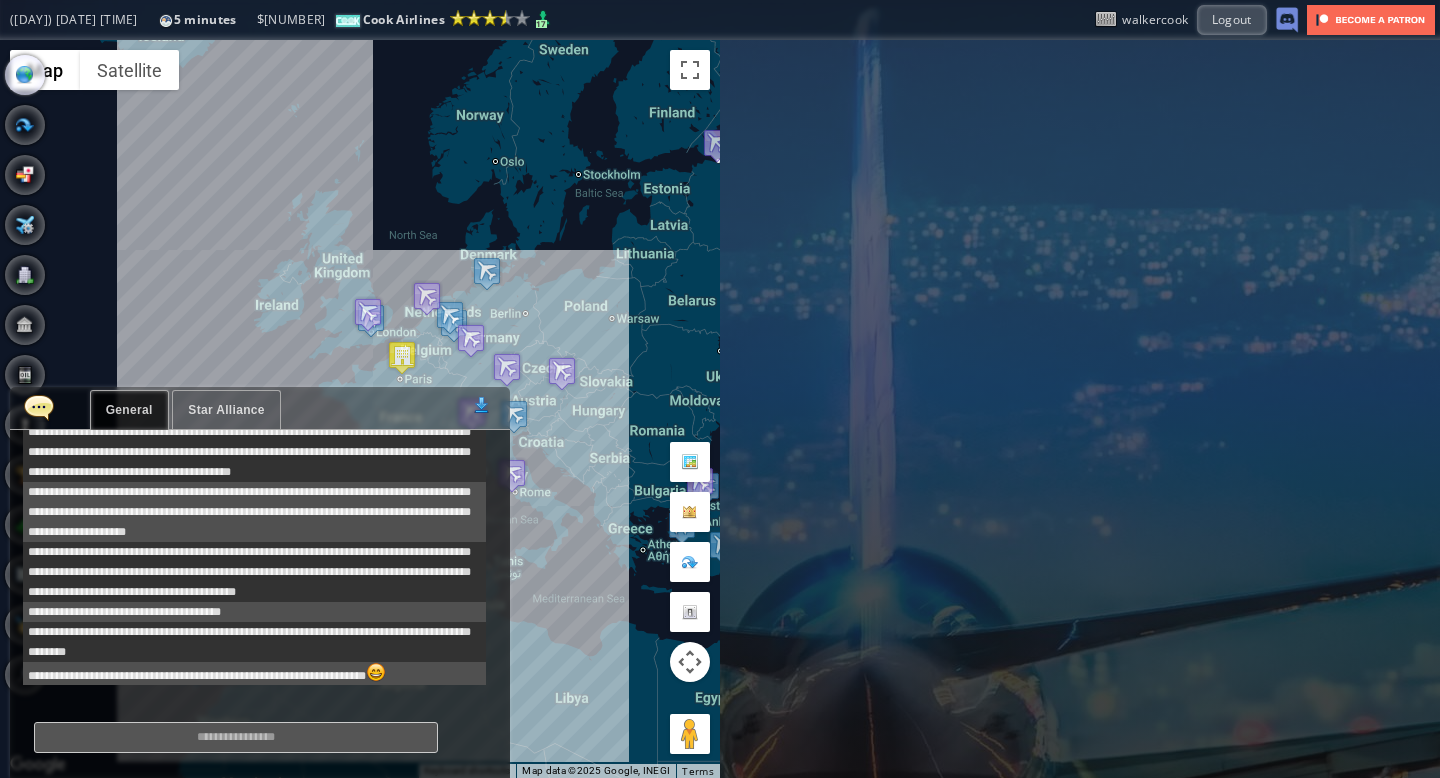 click at bounding box center (39, 407) 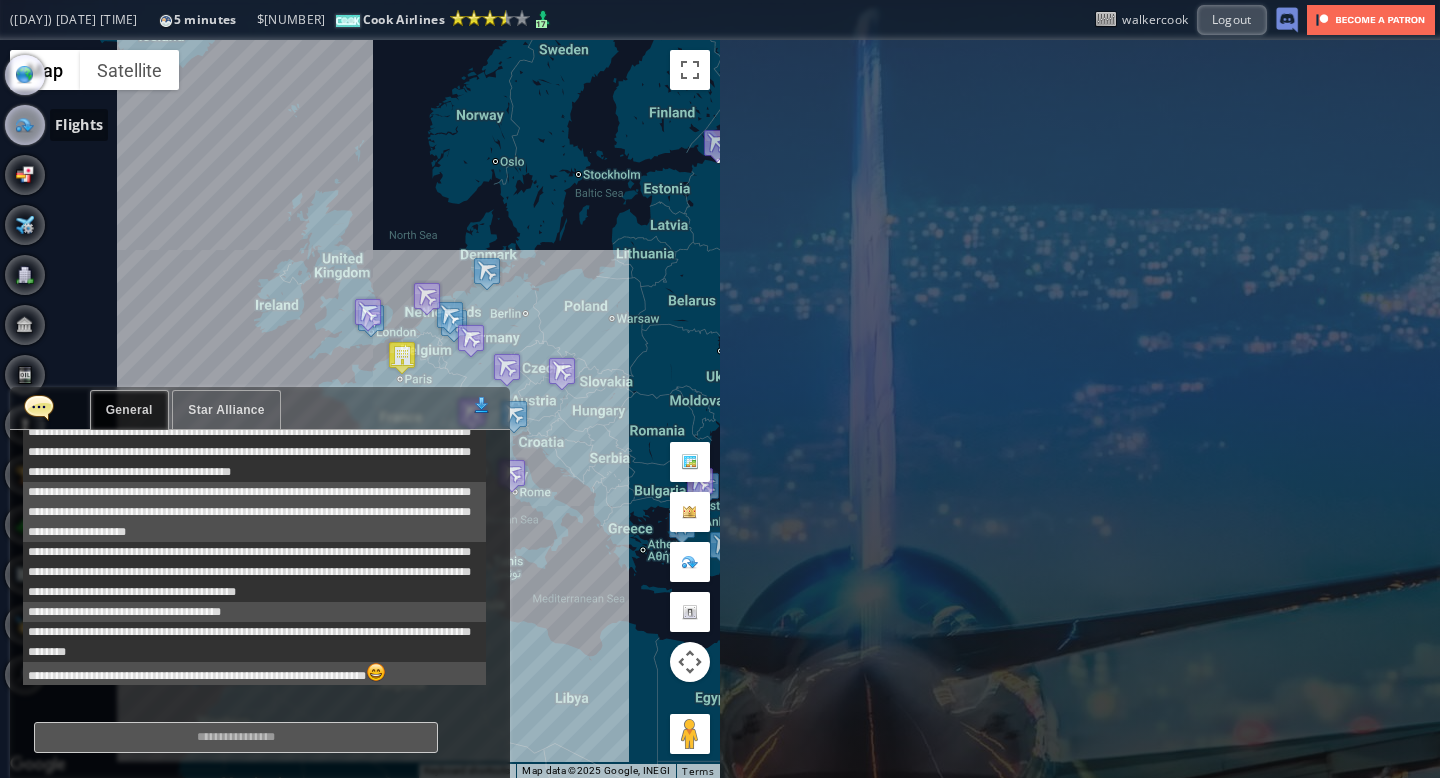 click at bounding box center (25, 125) 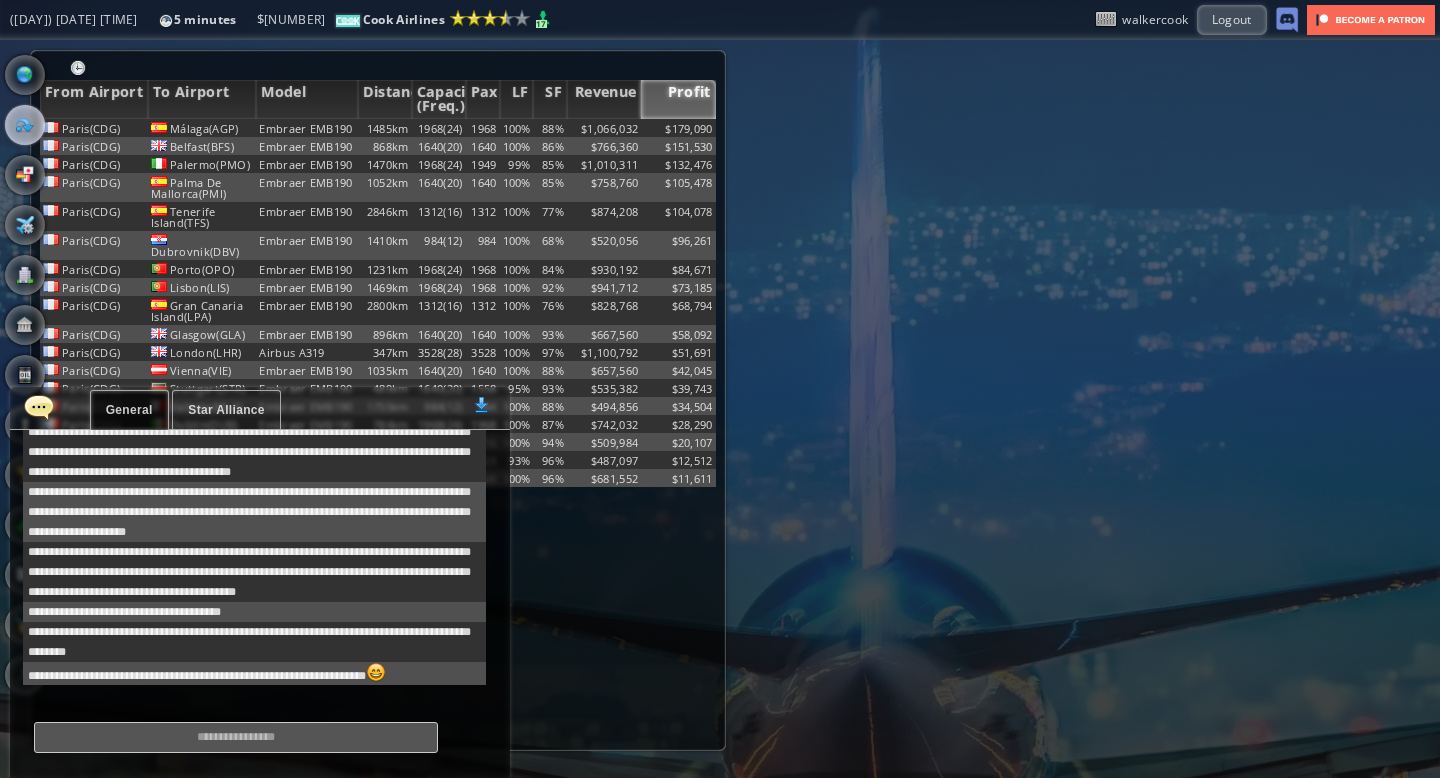 click at bounding box center [39, 407] 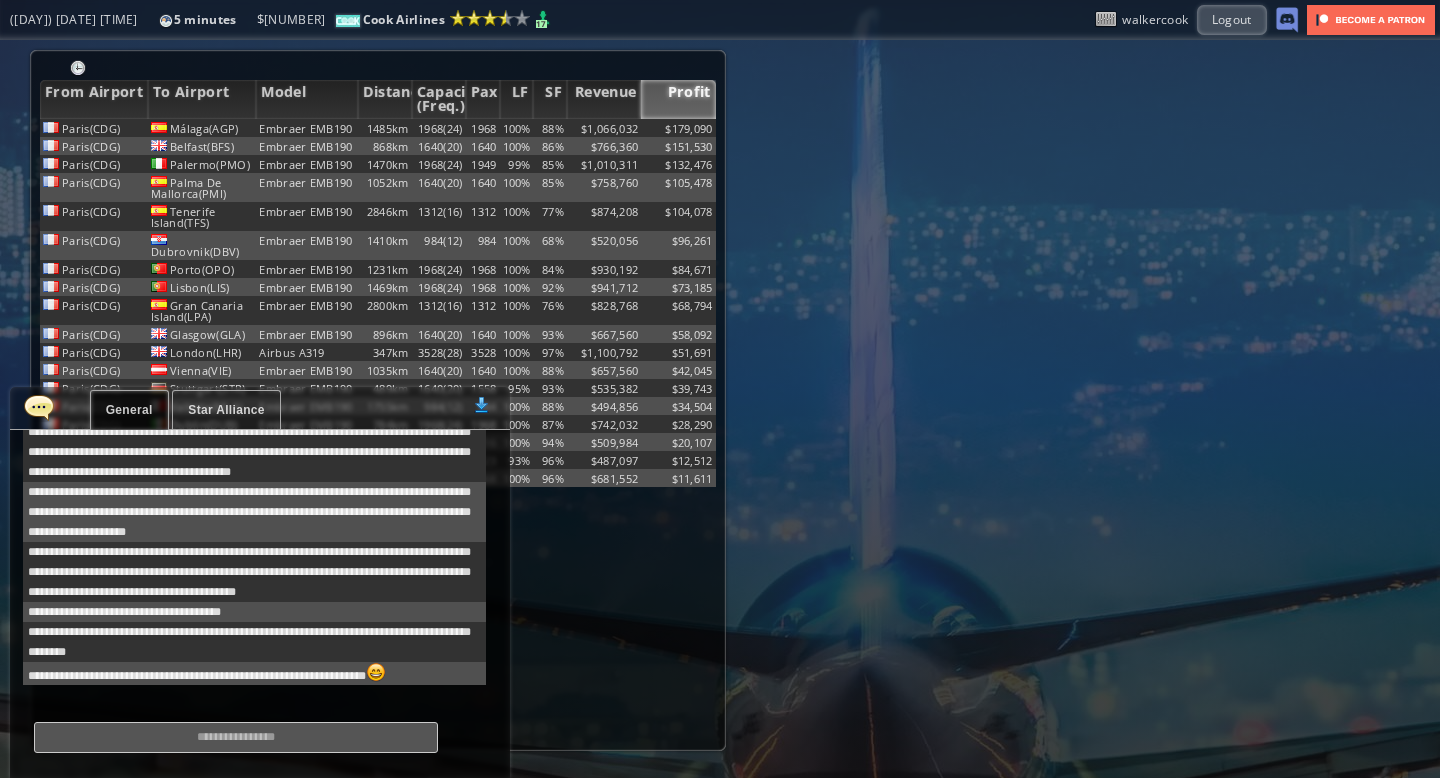 click at bounding box center (39, 407) 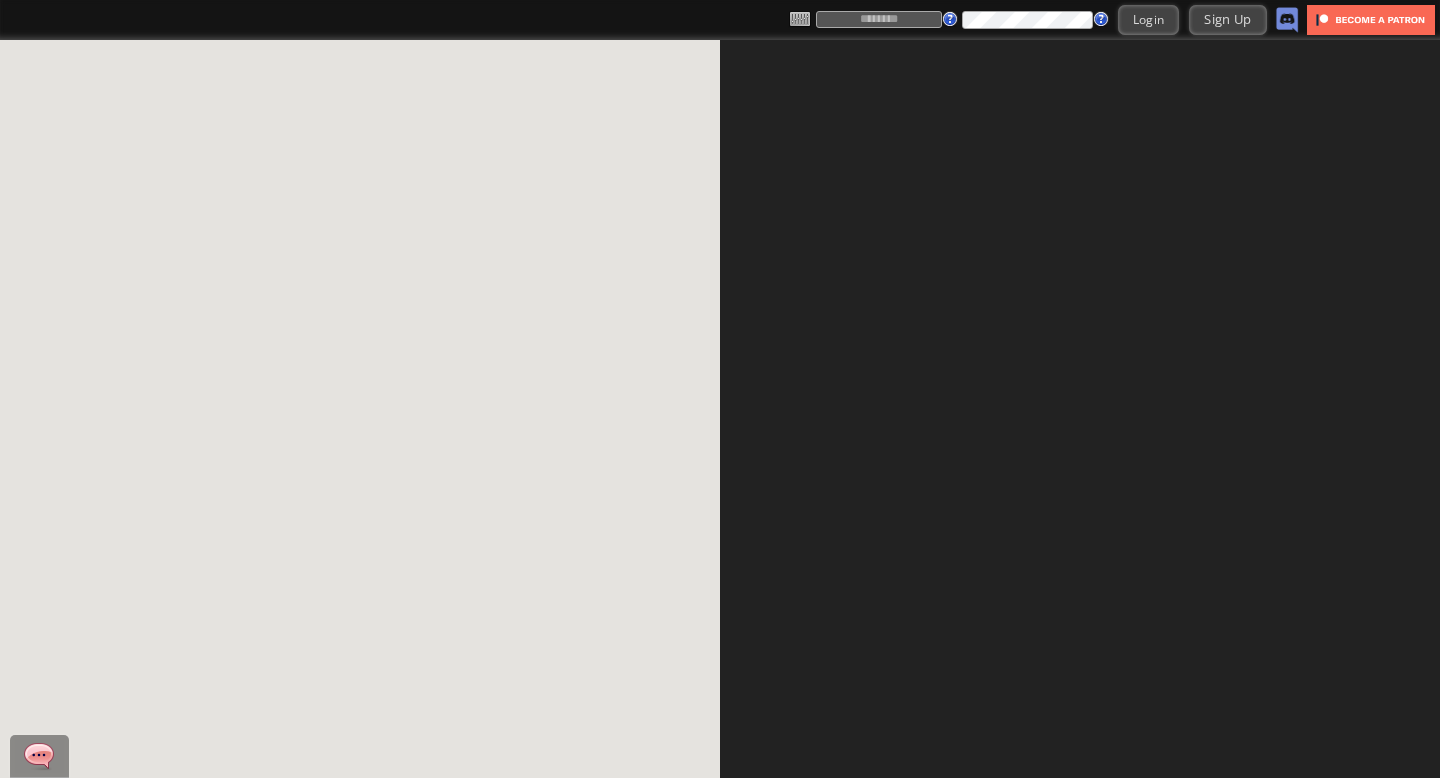 scroll, scrollTop: 0, scrollLeft: 0, axis: both 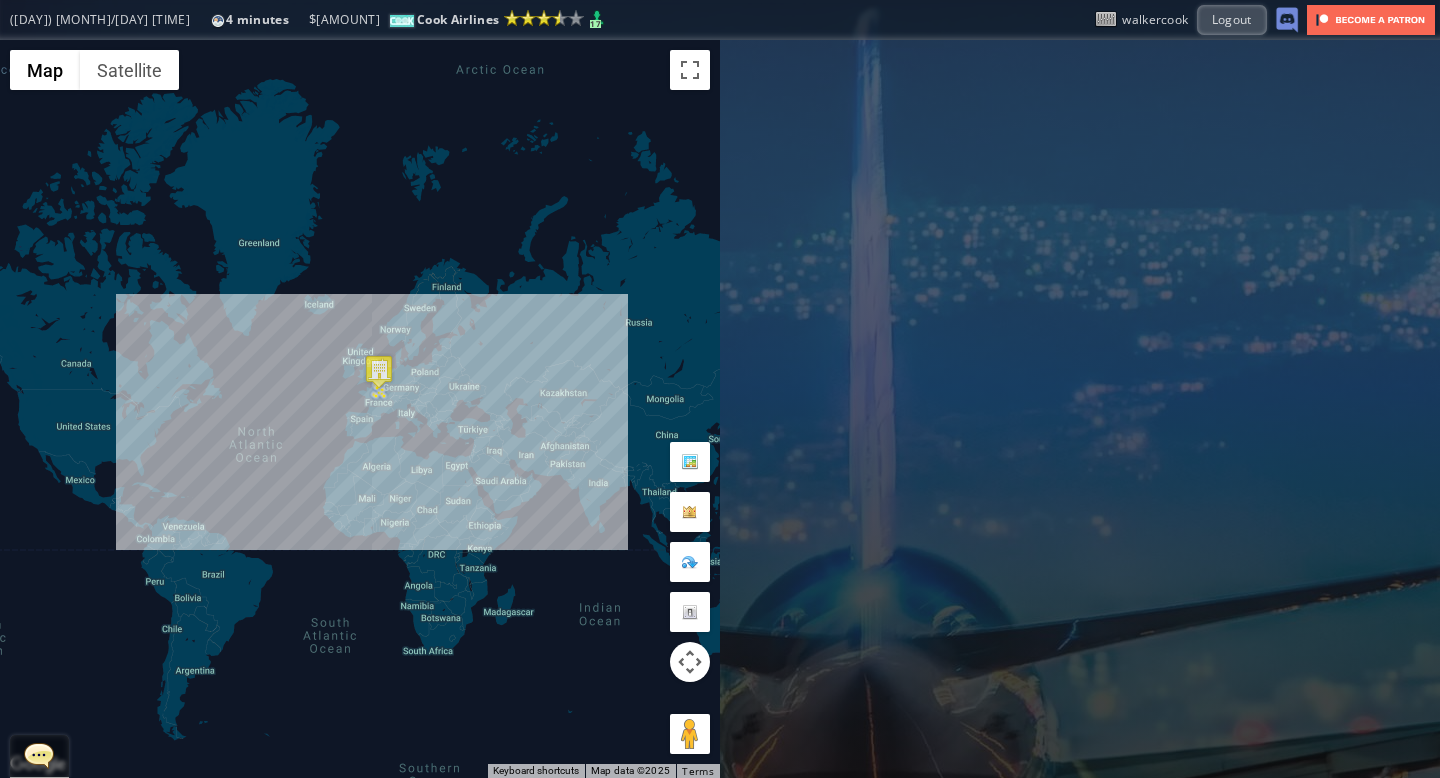 drag, startPoint x: 216, startPoint y: 329, endPoint x: 658, endPoint y: 494, distance: 471.7934 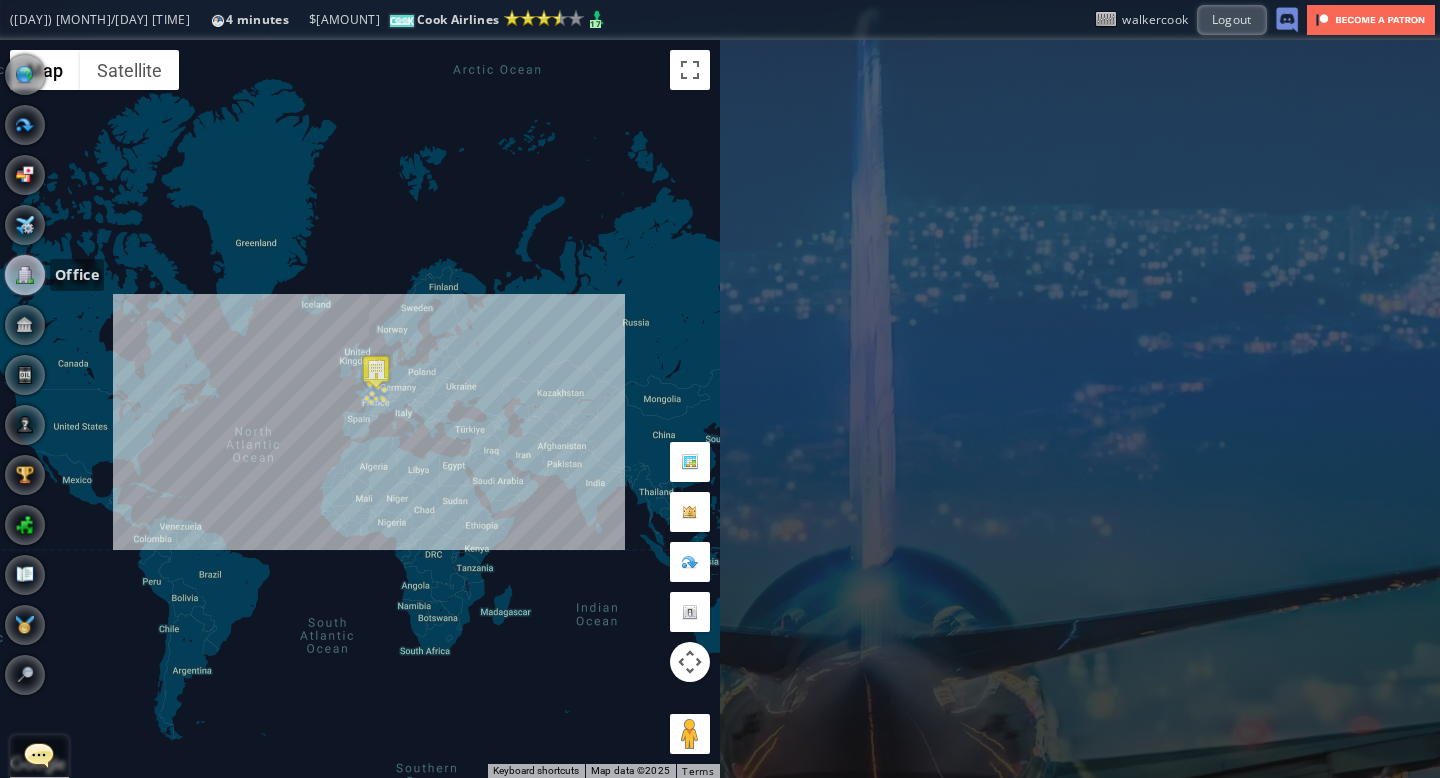 click at bounding box center [25, 275] 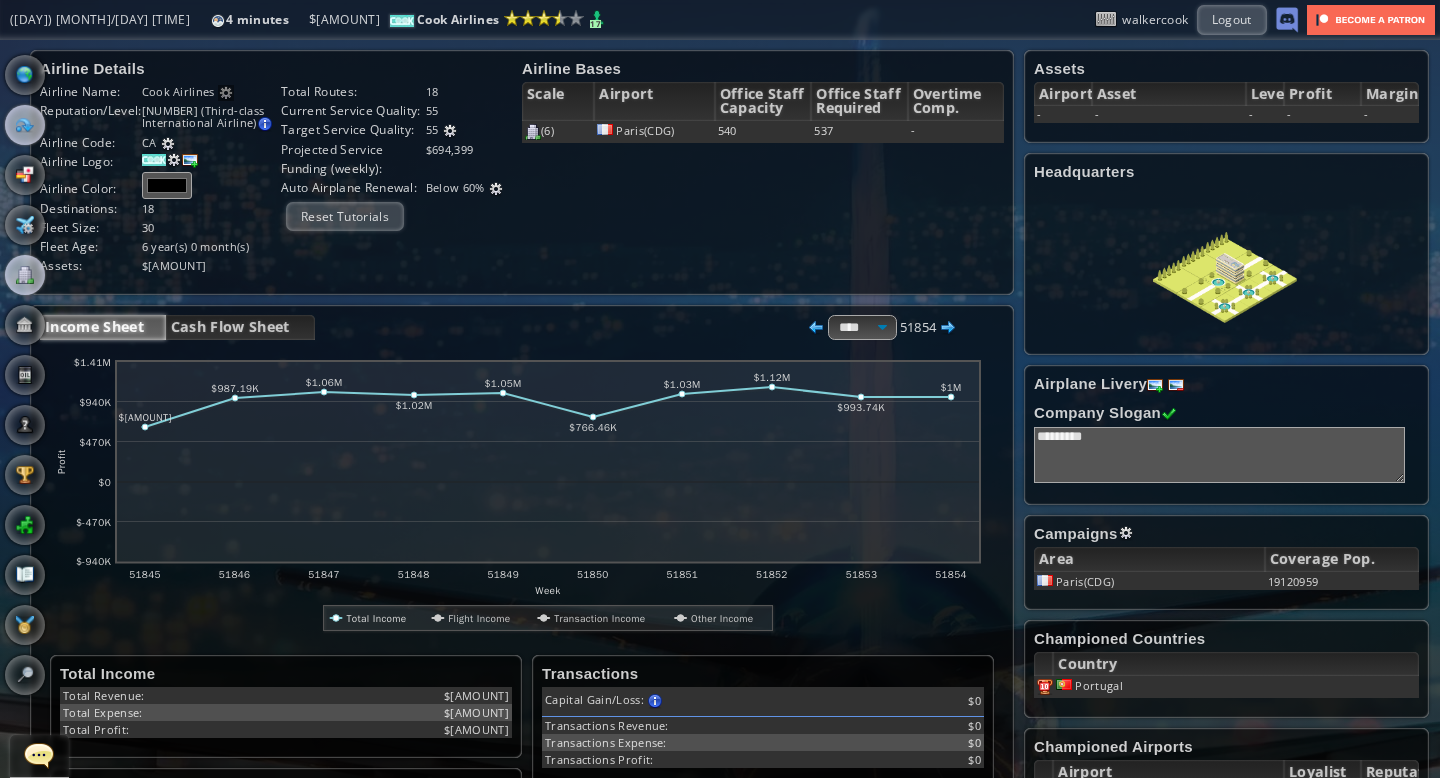 click at bounding box center (25, 125) 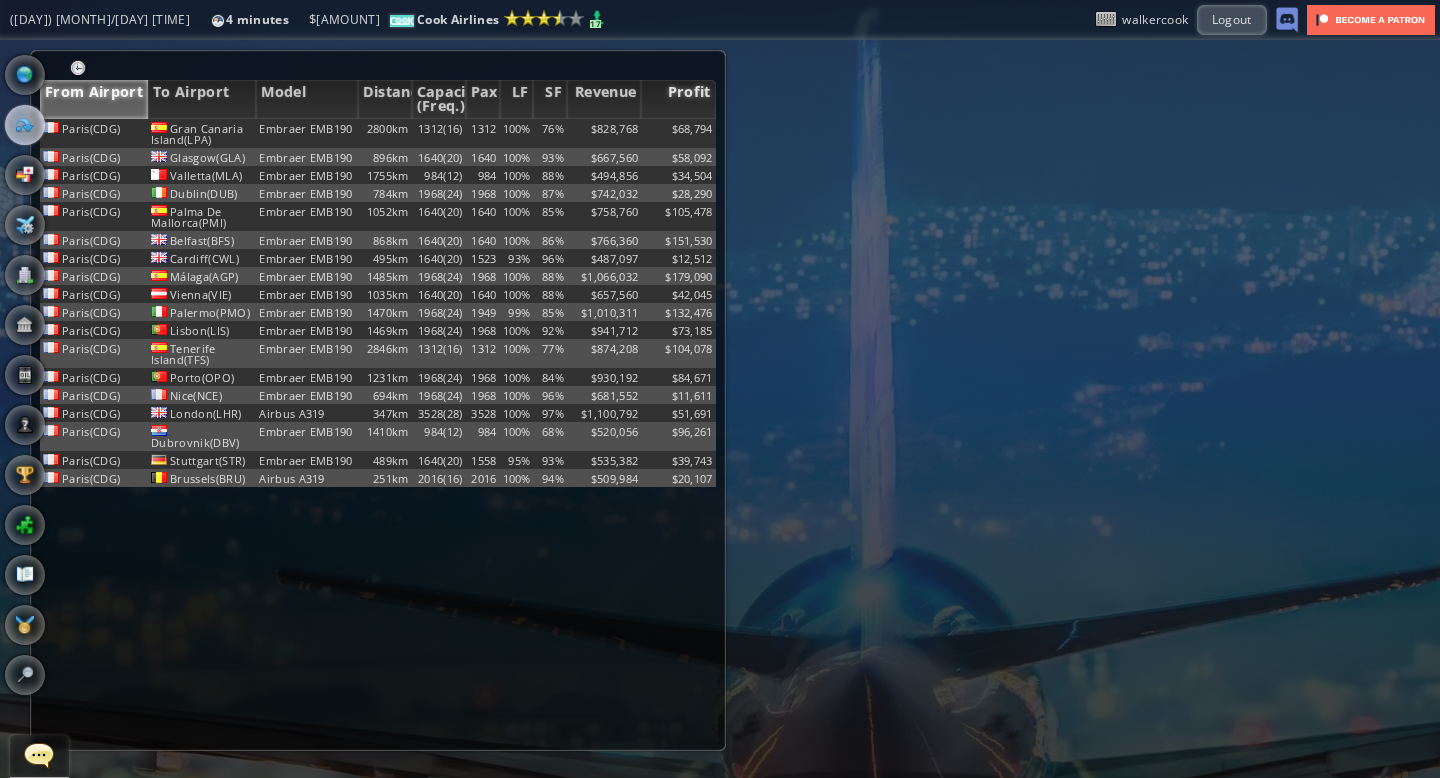 click on "Profit" at bounding box center (678, 99) 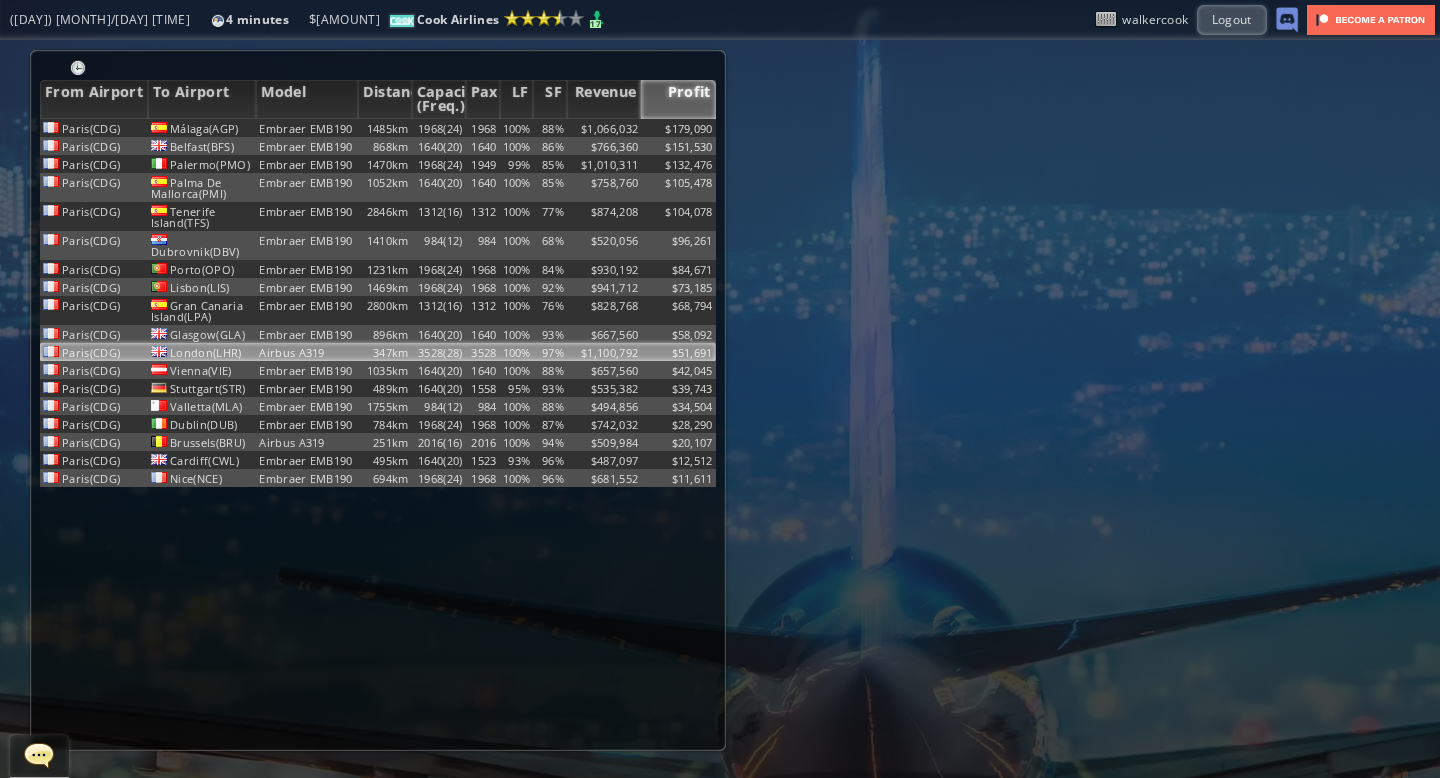 click on "3528(28)" at bounding box center [439, 128] 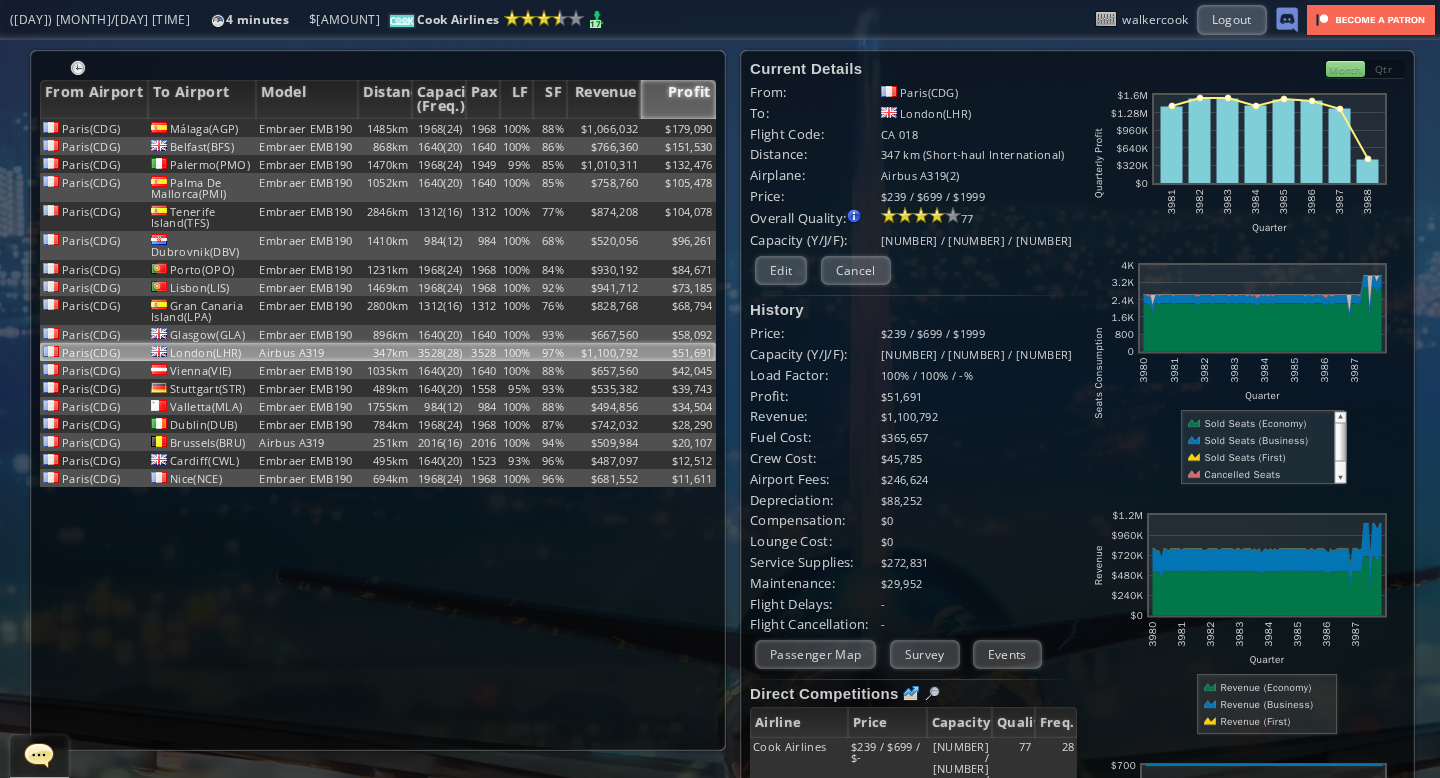 click on "Month" at bounding box center (1345, 69) 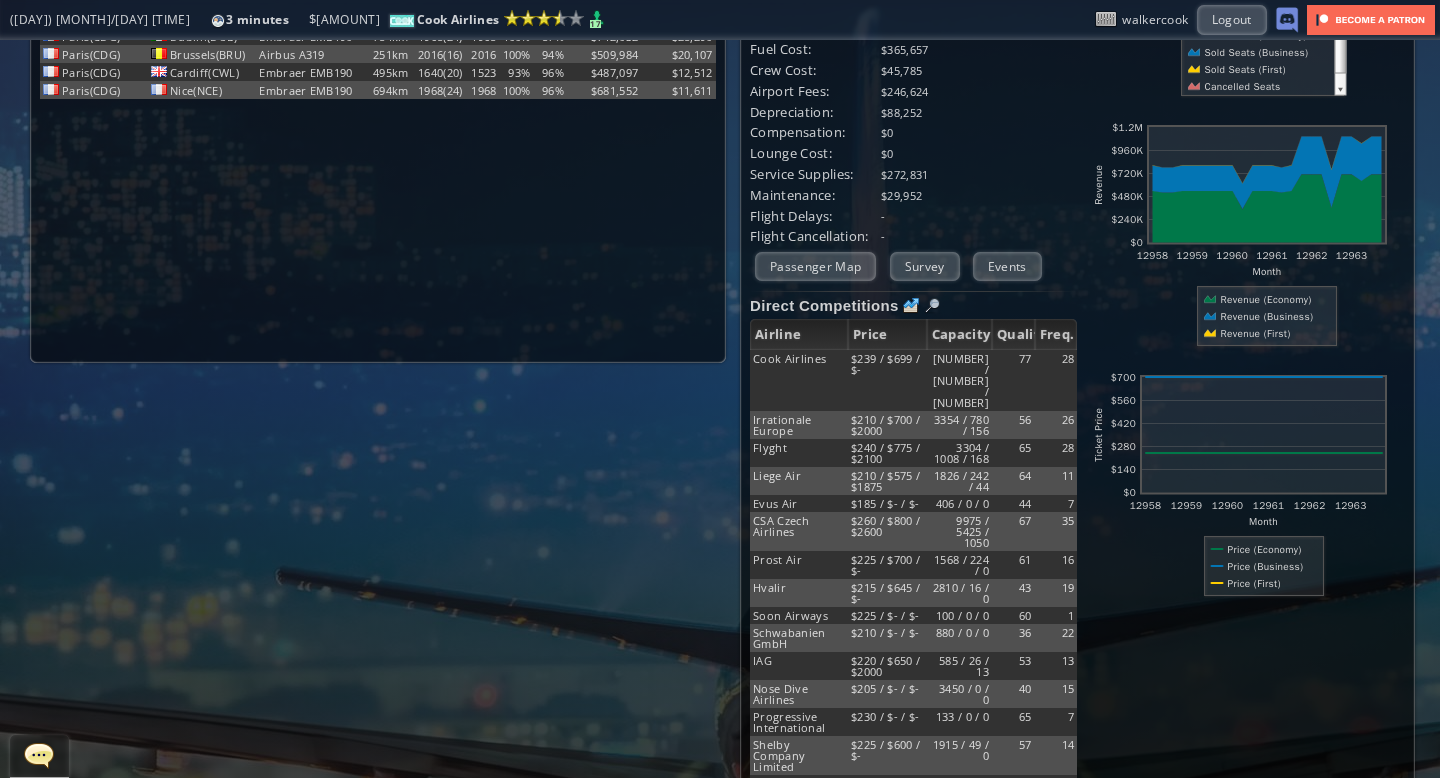scroll, scrollTop: 390, scrollLeft: 0, axis: vertical 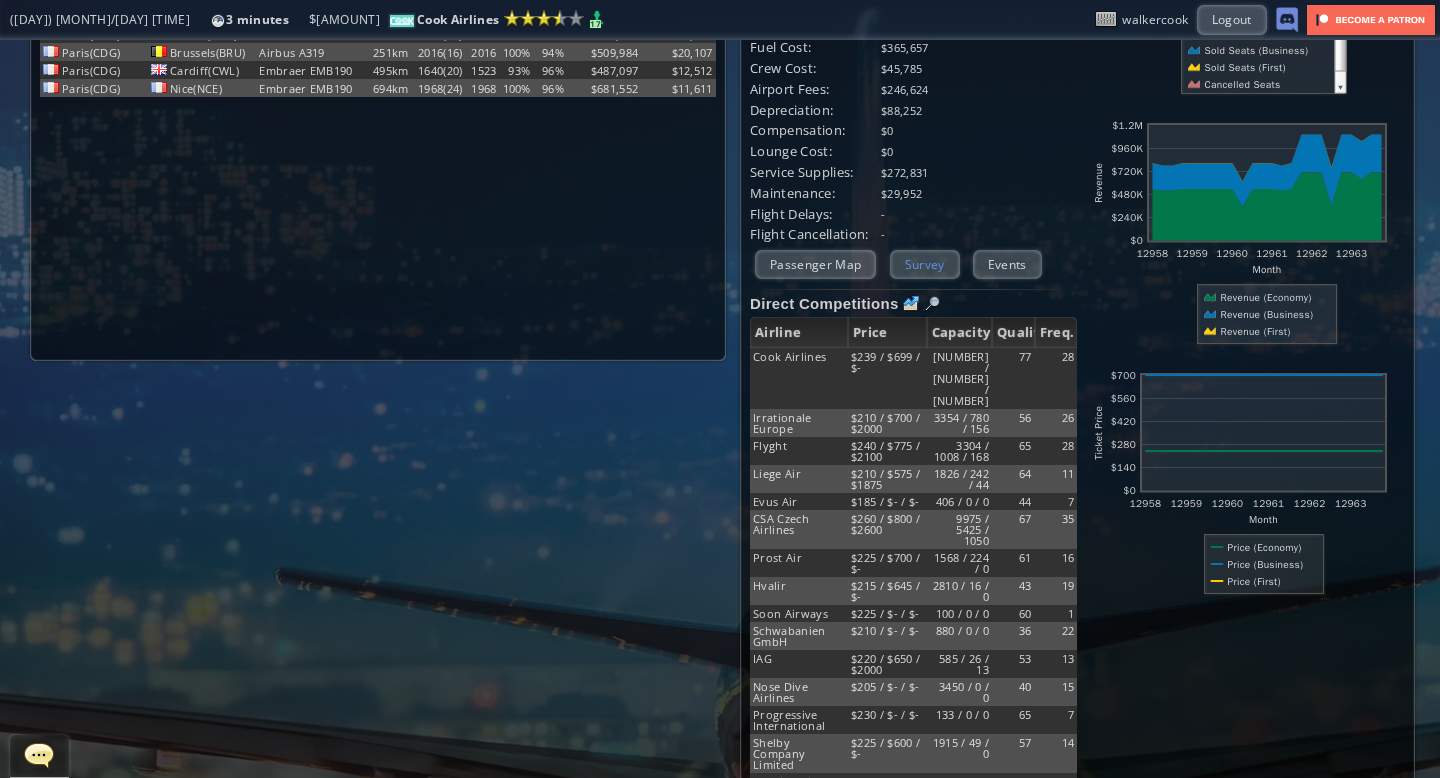 click on "Survey" at bounding box center (925, 264) 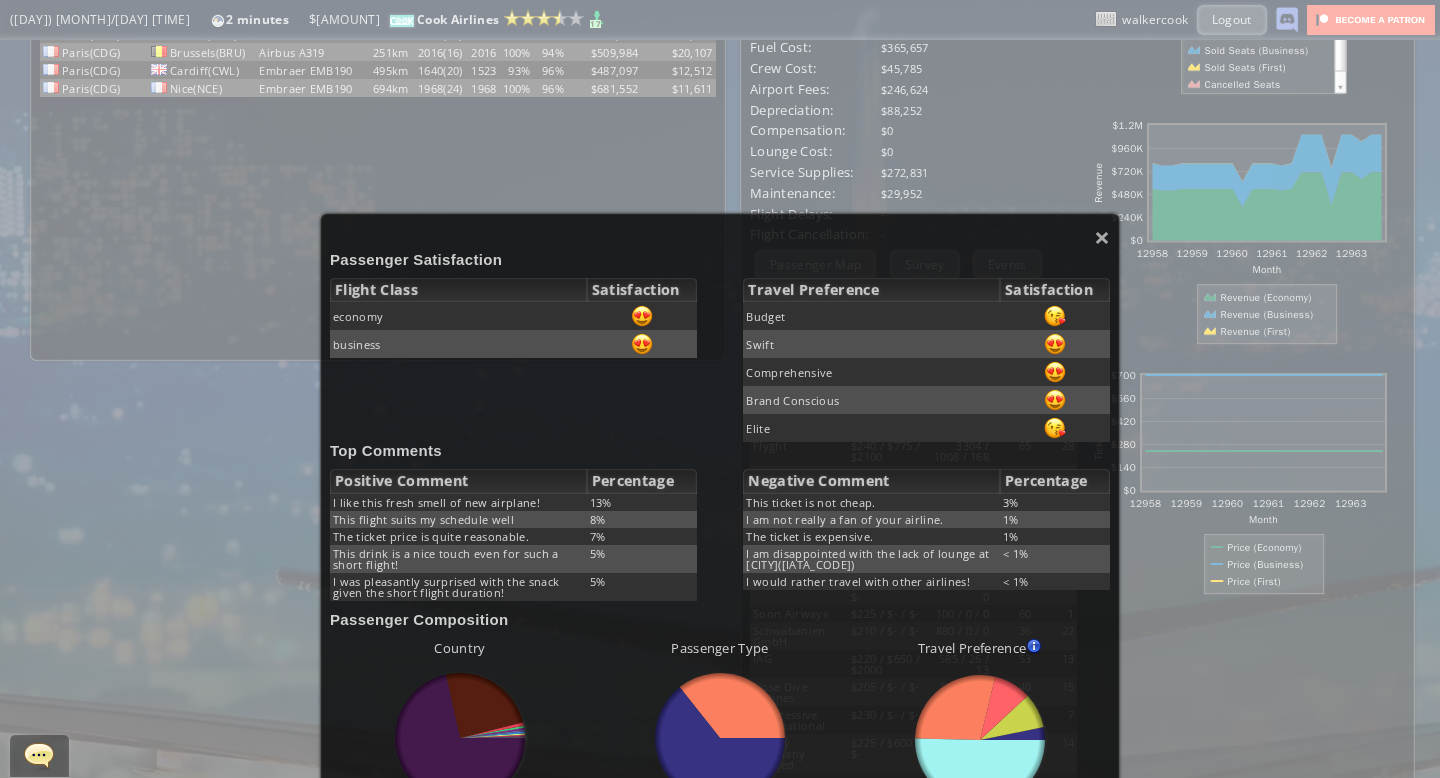 scroll, scrollTop: 0, scrollLeft: 0, axis: both 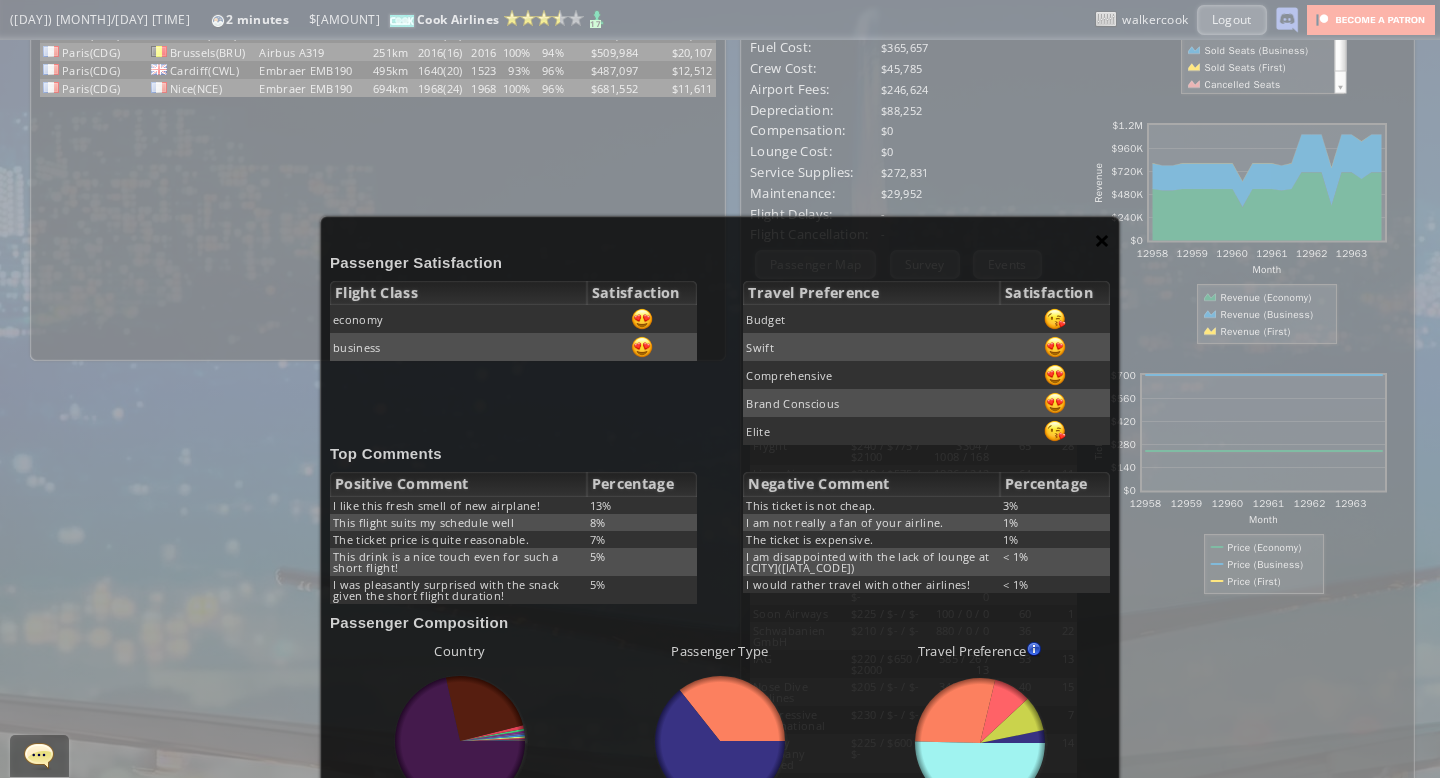 click on "×" at bounding box center [1102, 240] 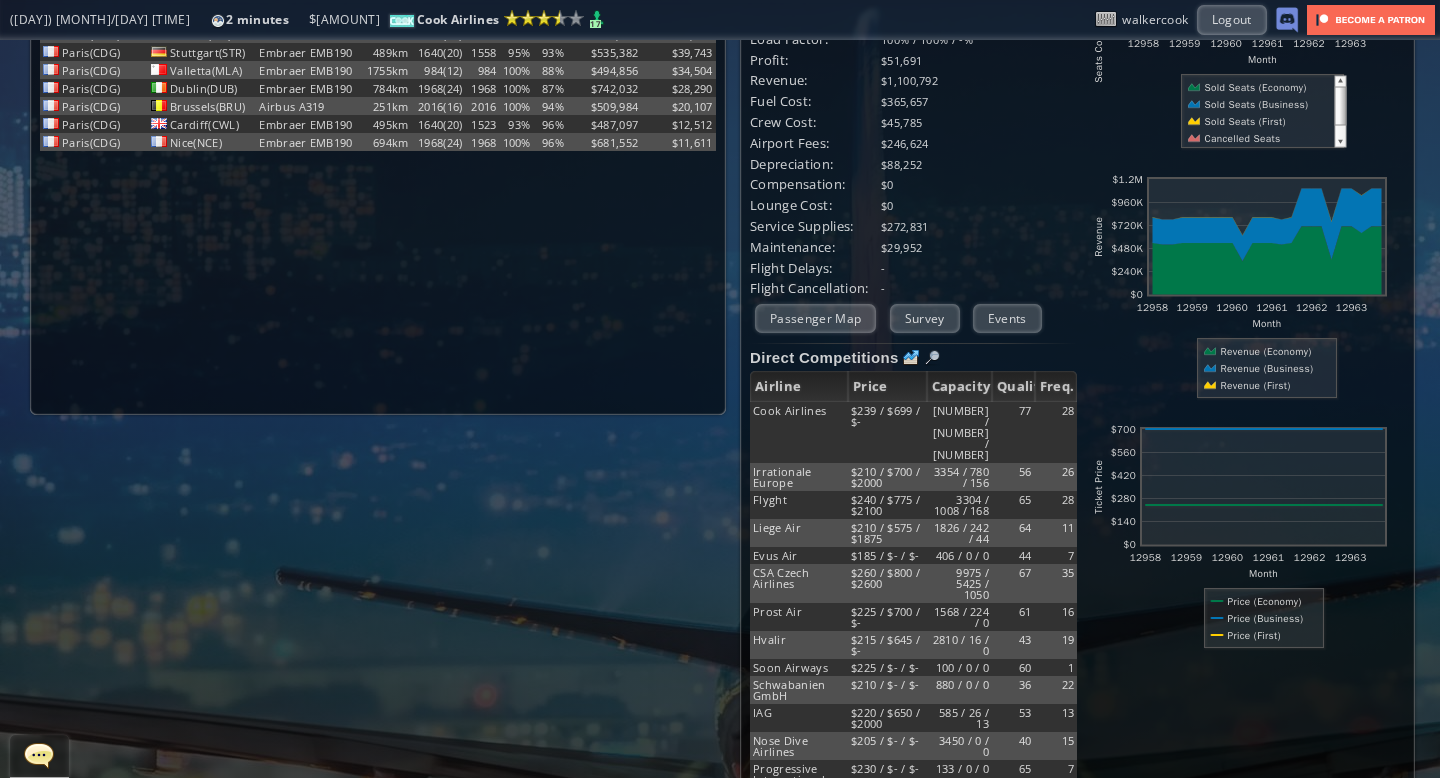 scroll, scrollTop: 0, scrollLeft: 0, axis: both 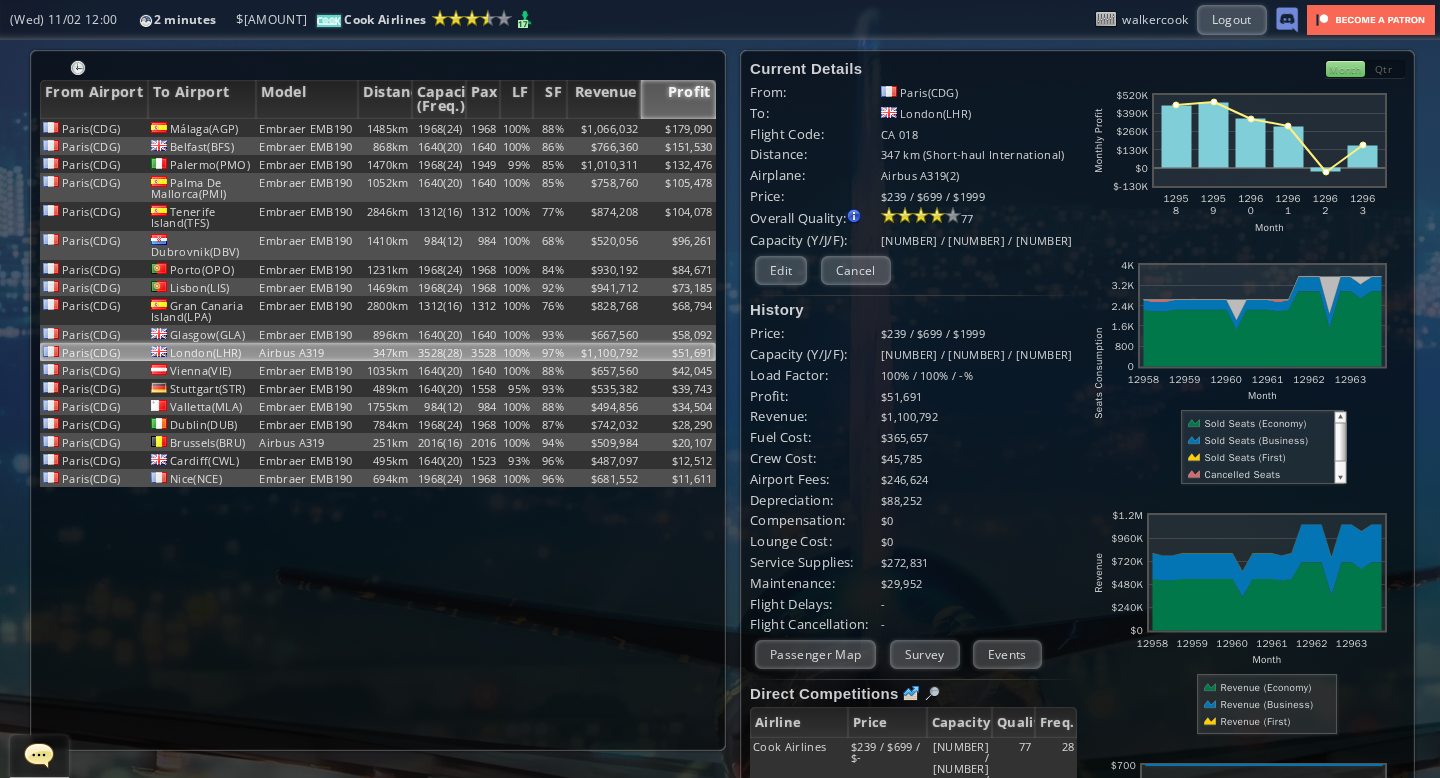 click on "General
Star Alliance
0" at bounding box center [39, 756] 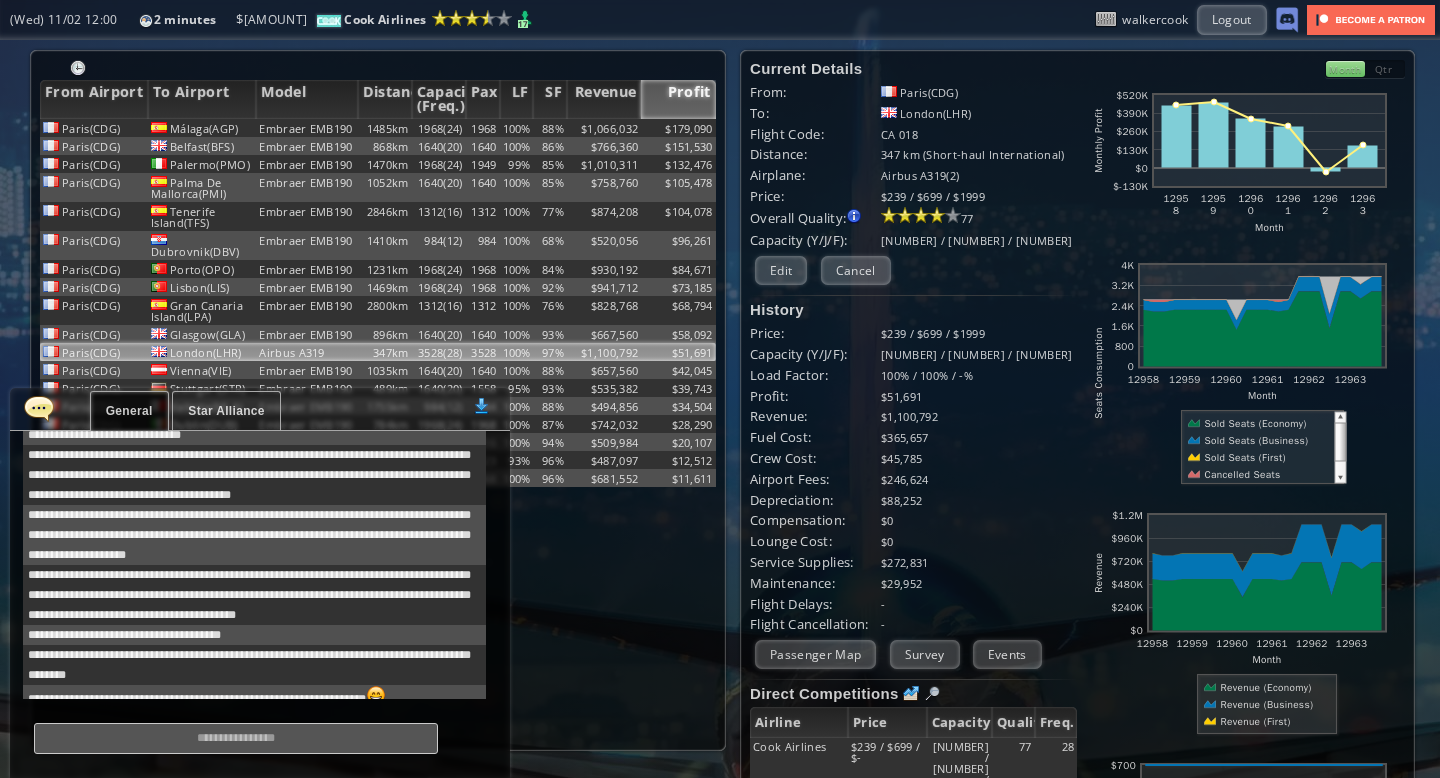 scroll, scrollTop: 721, scrollLeft: 0, axis: vertical 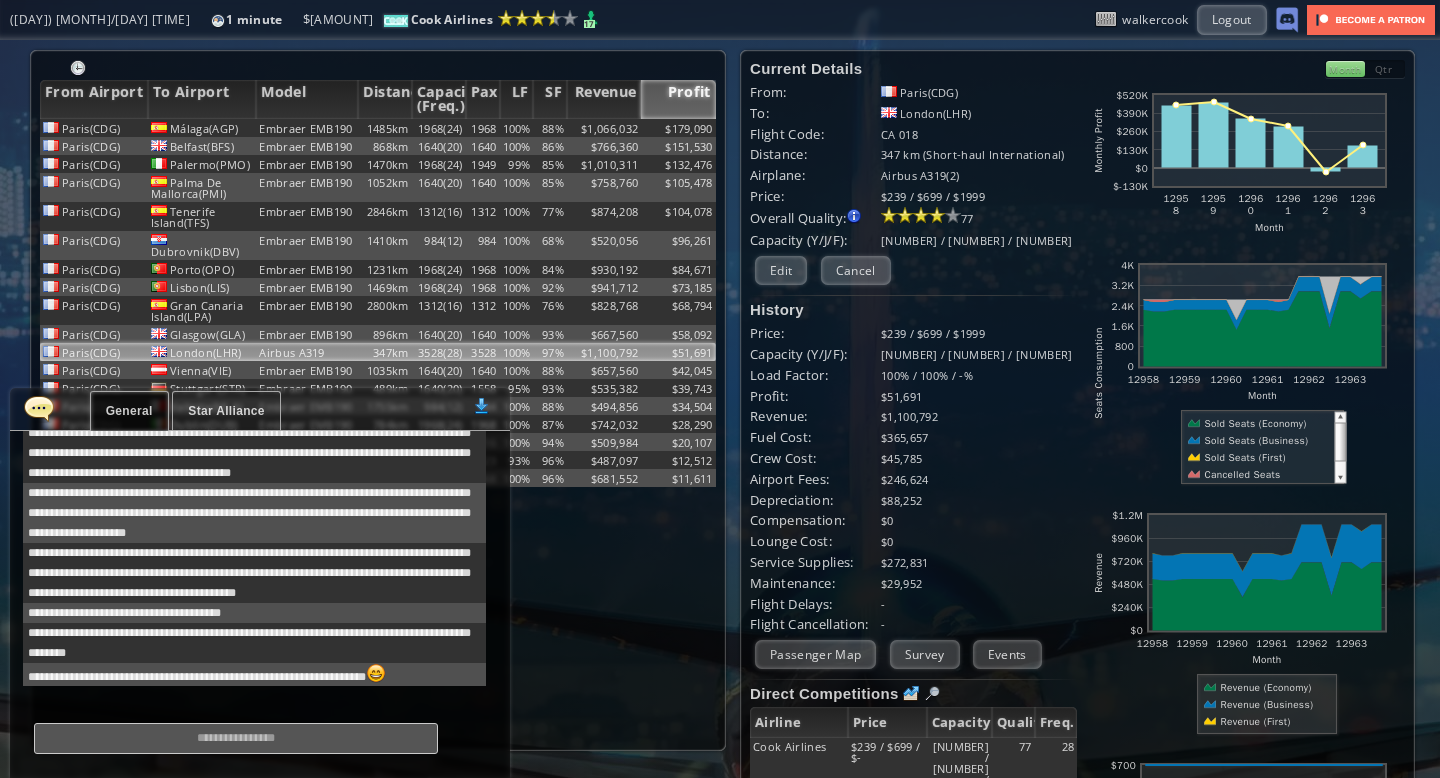 click at bounding box center [39, 408] 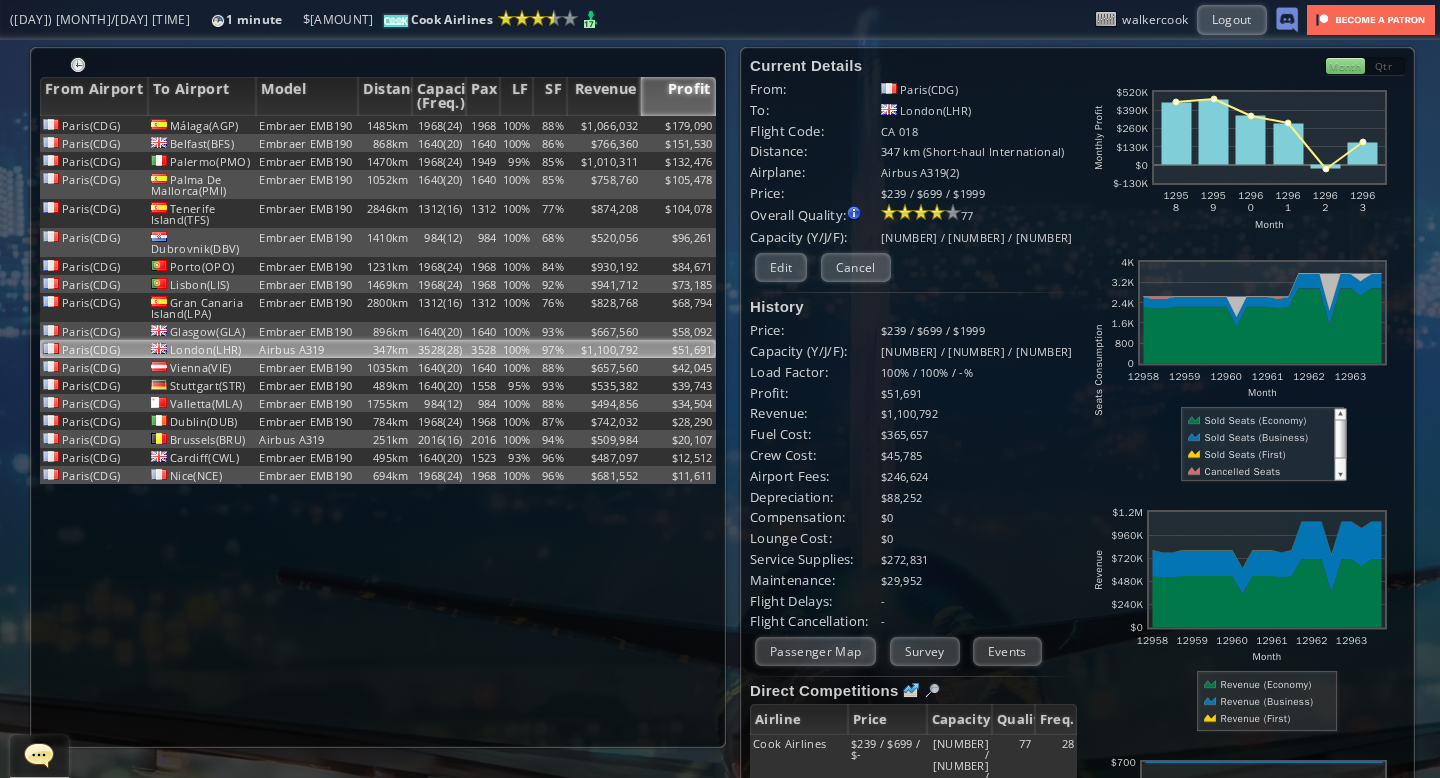scroll, scrollTop: 0, scrollLeft: 0, axis: both 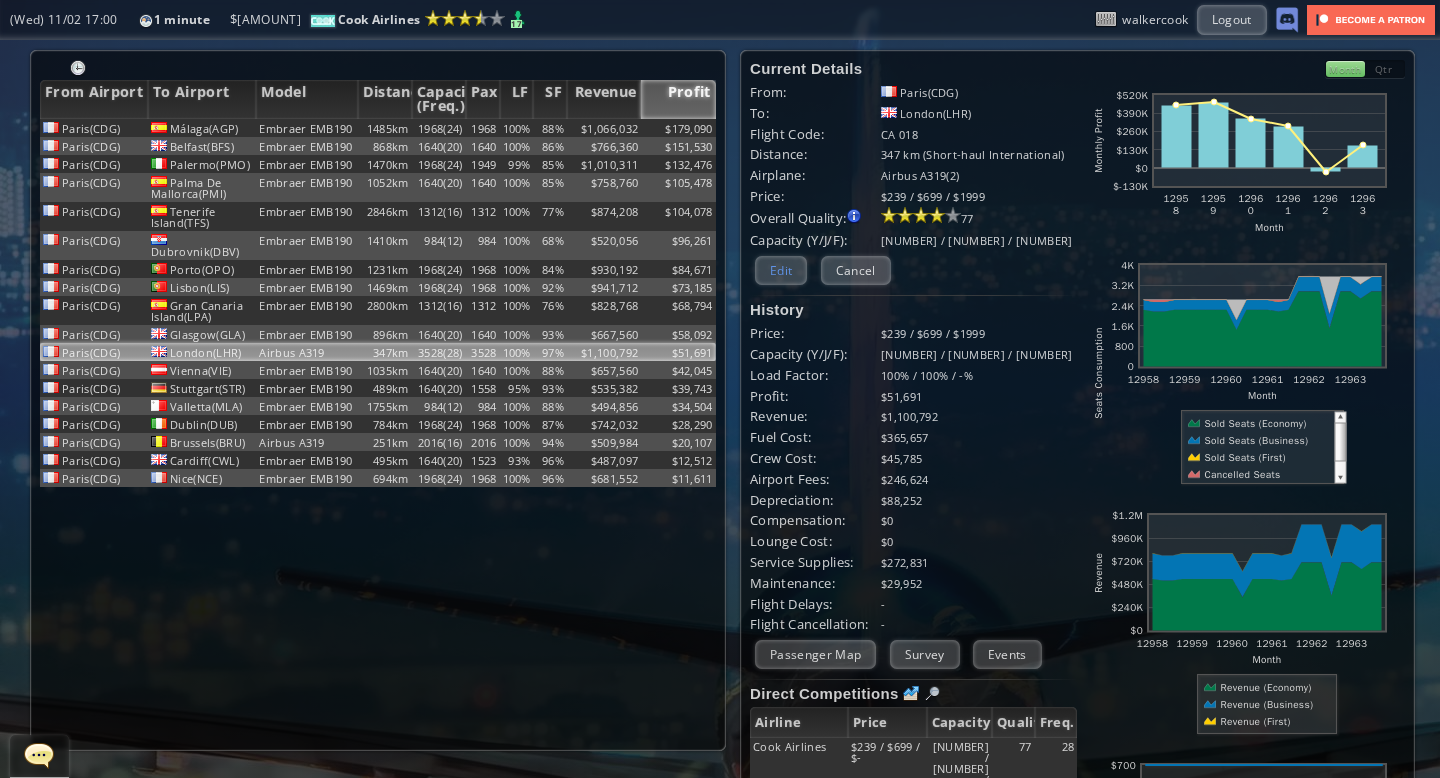click on "Edit" at bounding box center (781, 270) 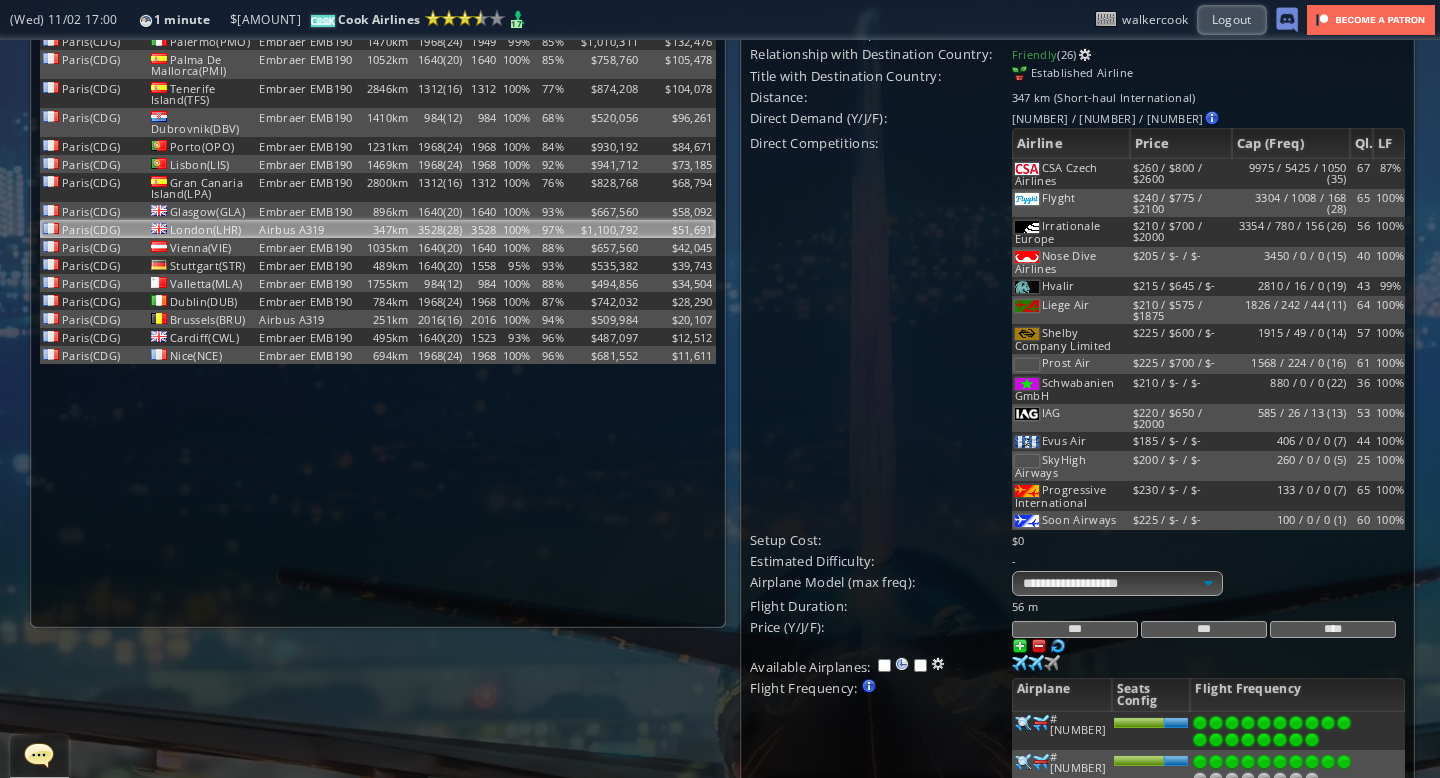 scroll, scrollTop: 168, scrollLeft: 0, axis: vertical 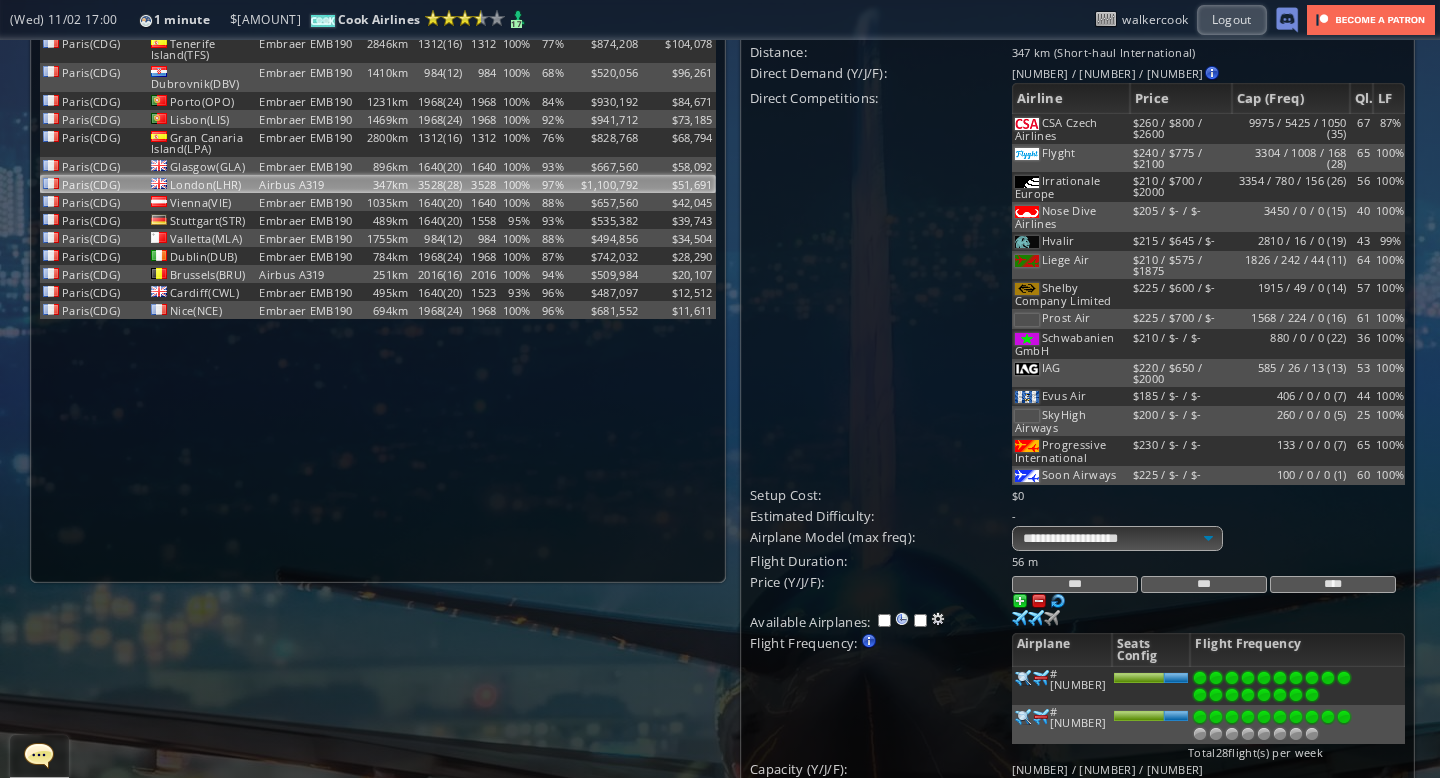 click on "***" at bounding box center [1204, 584] 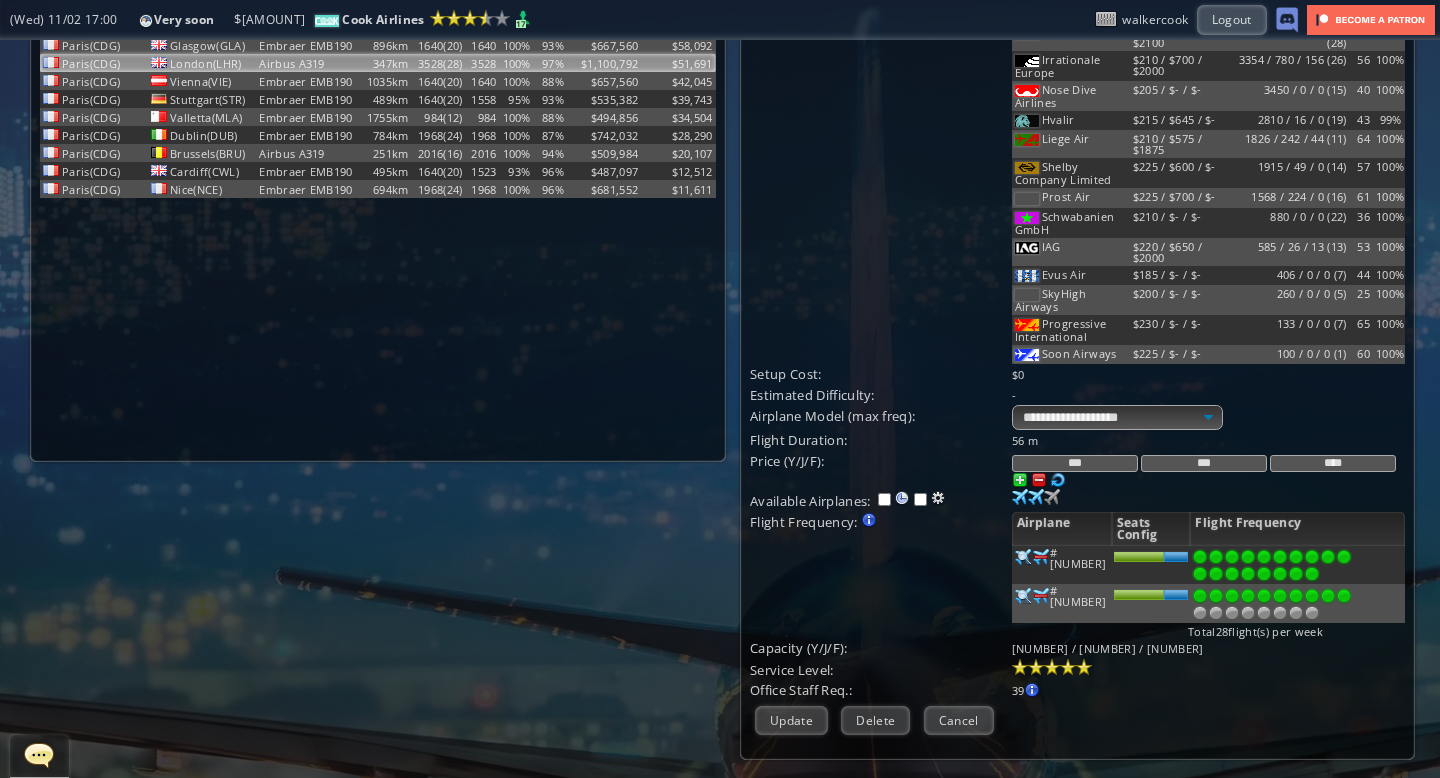 scroll, scrollTop: 315, scrollLeft: 0, axis: vertical 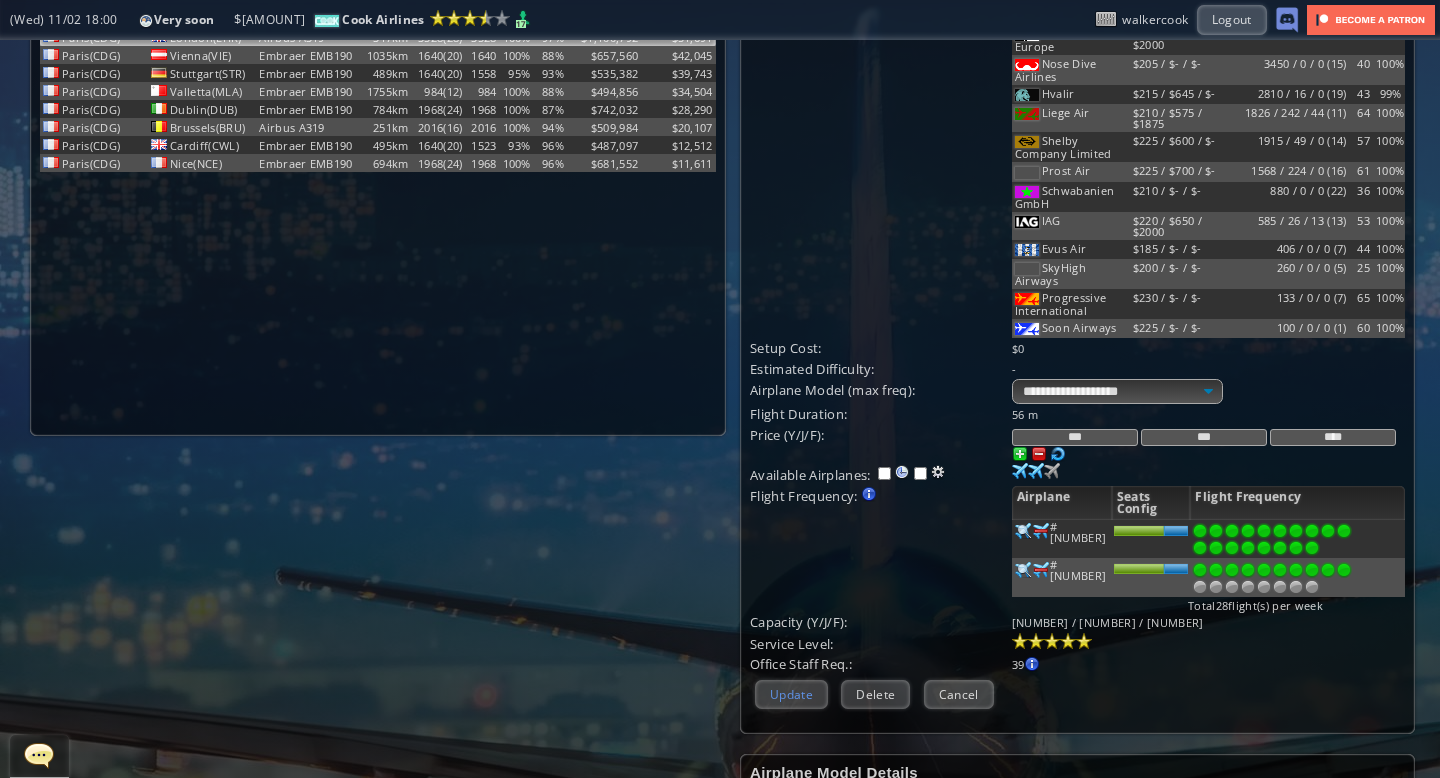 type on "***" 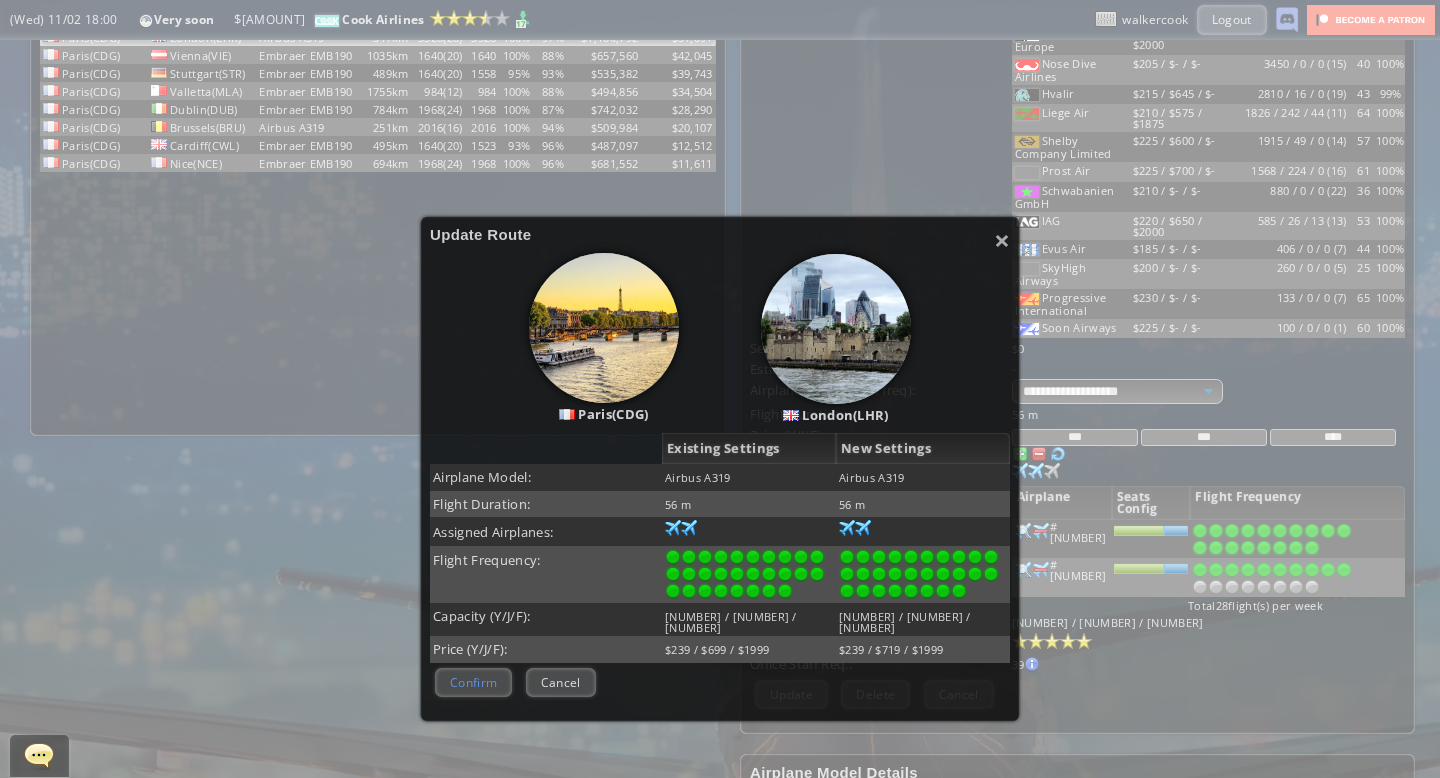 click on "Confirm" at bounding box center [473, 682] 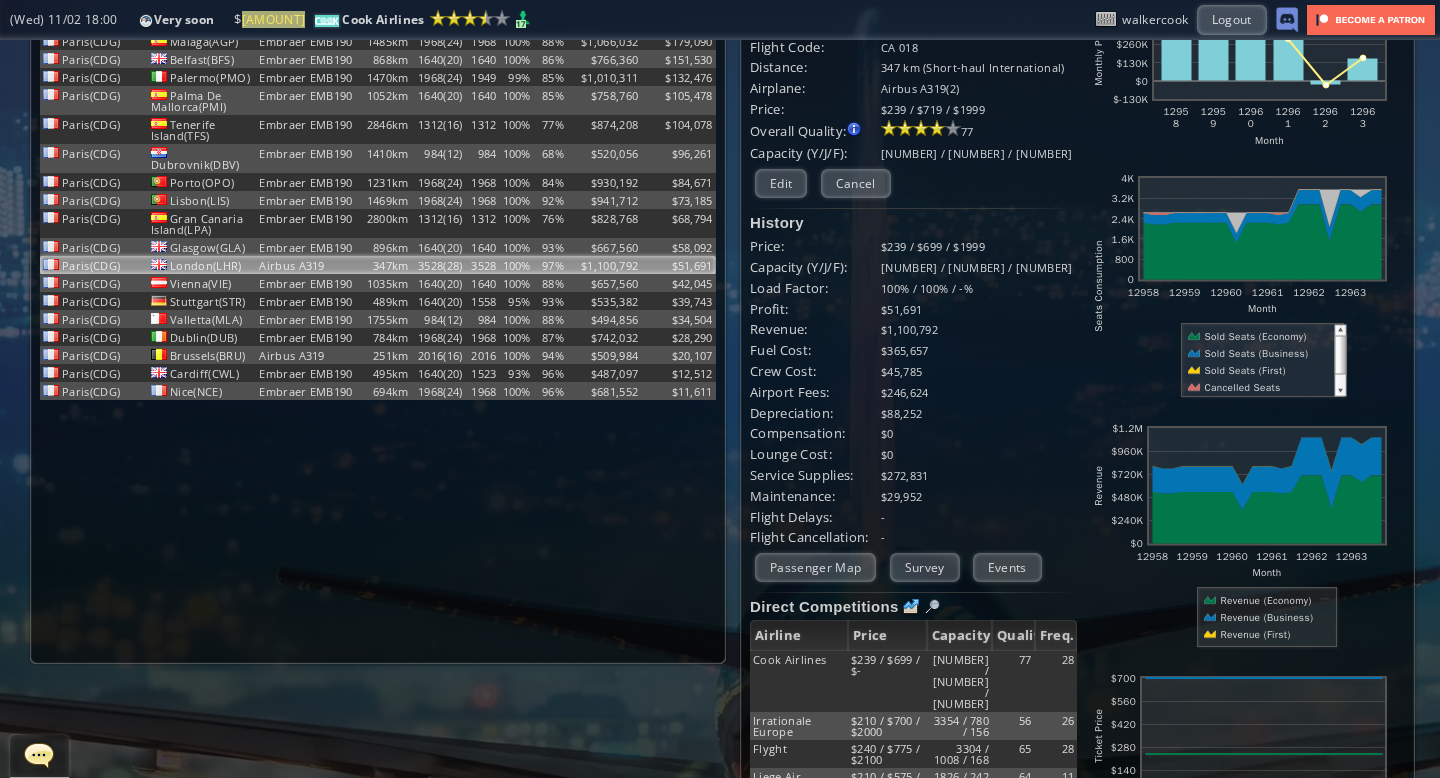scroll, scrollTop: 0, scrollLeft: 0, axis: both 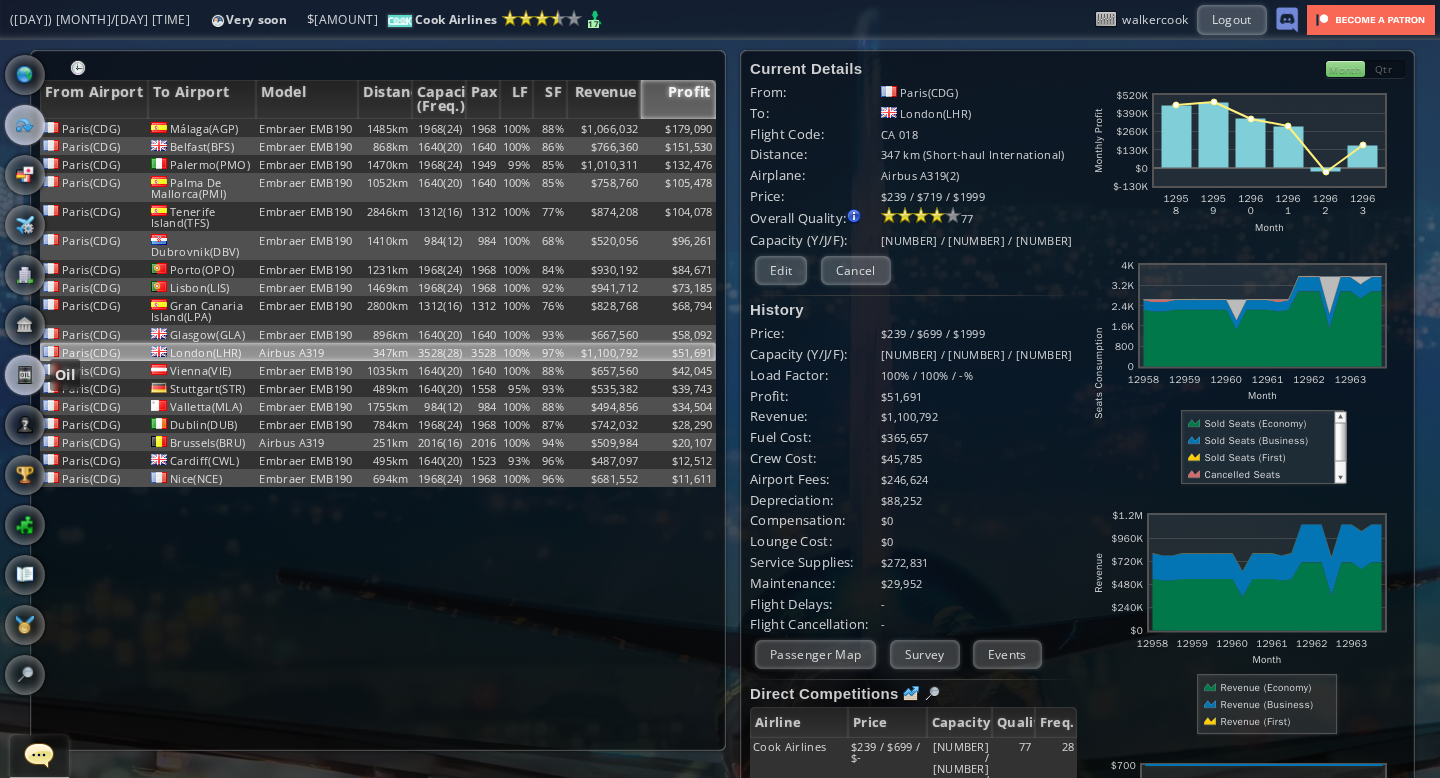 click at bounding box center (25, 375) 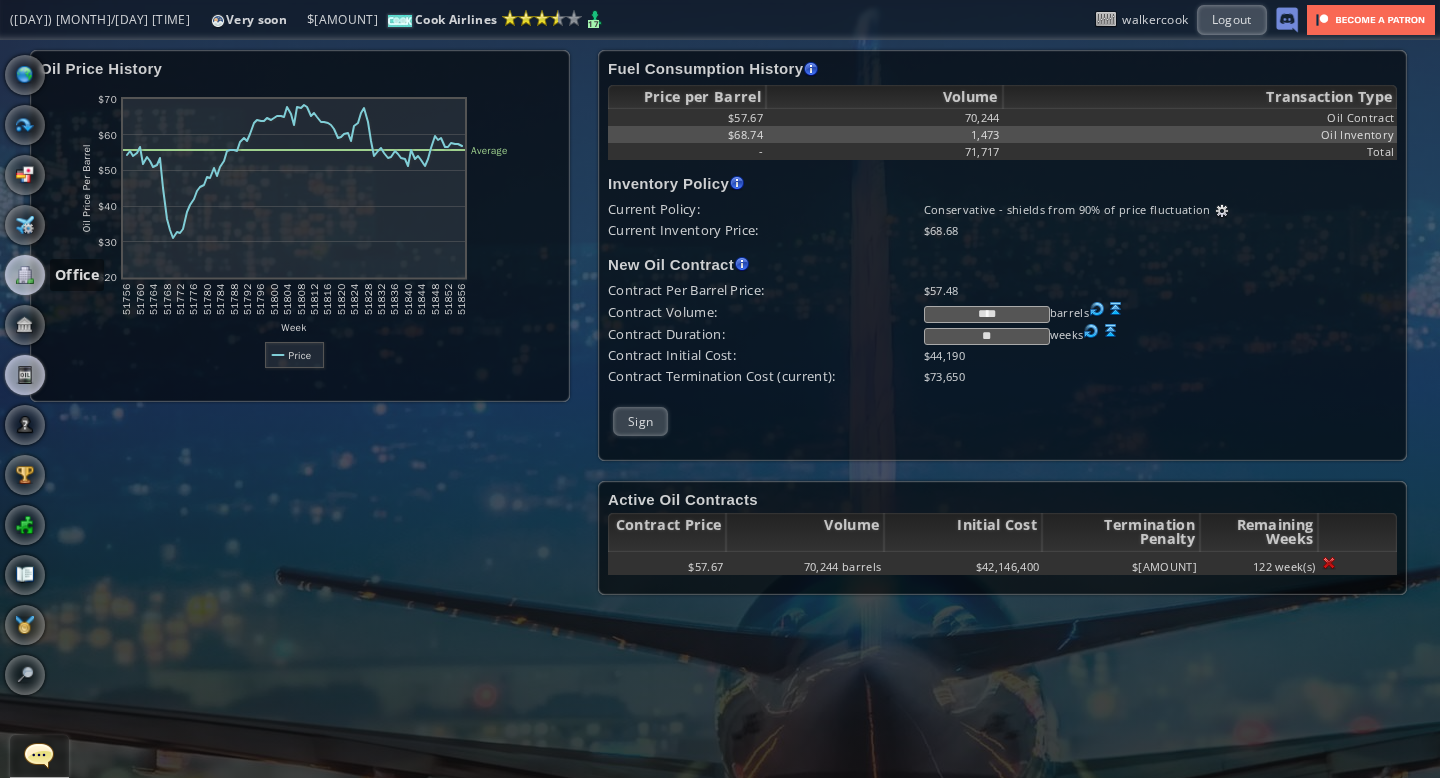 click at bounding box center [25, 275] 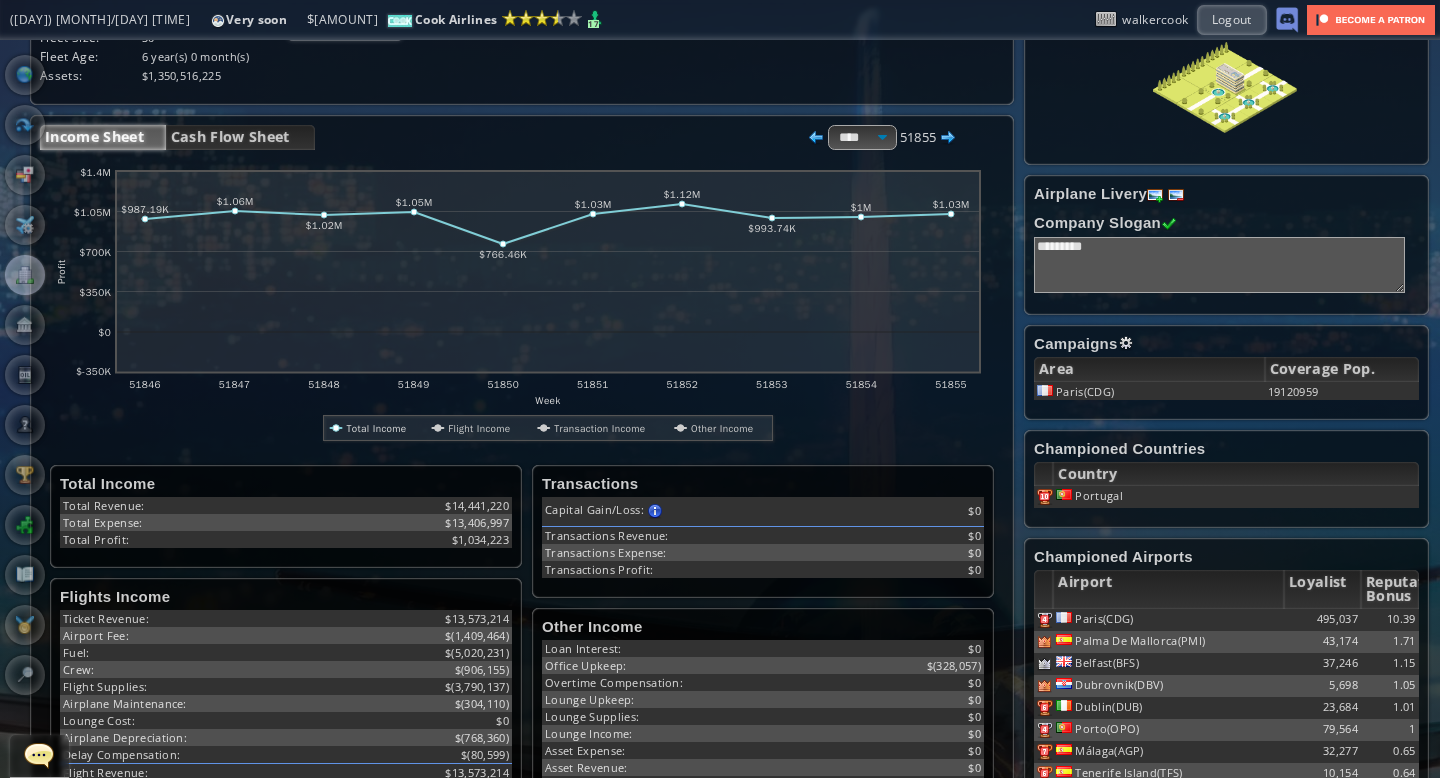 scroll, scrollTop: 189, scrollLeft: 0, axis: vertical 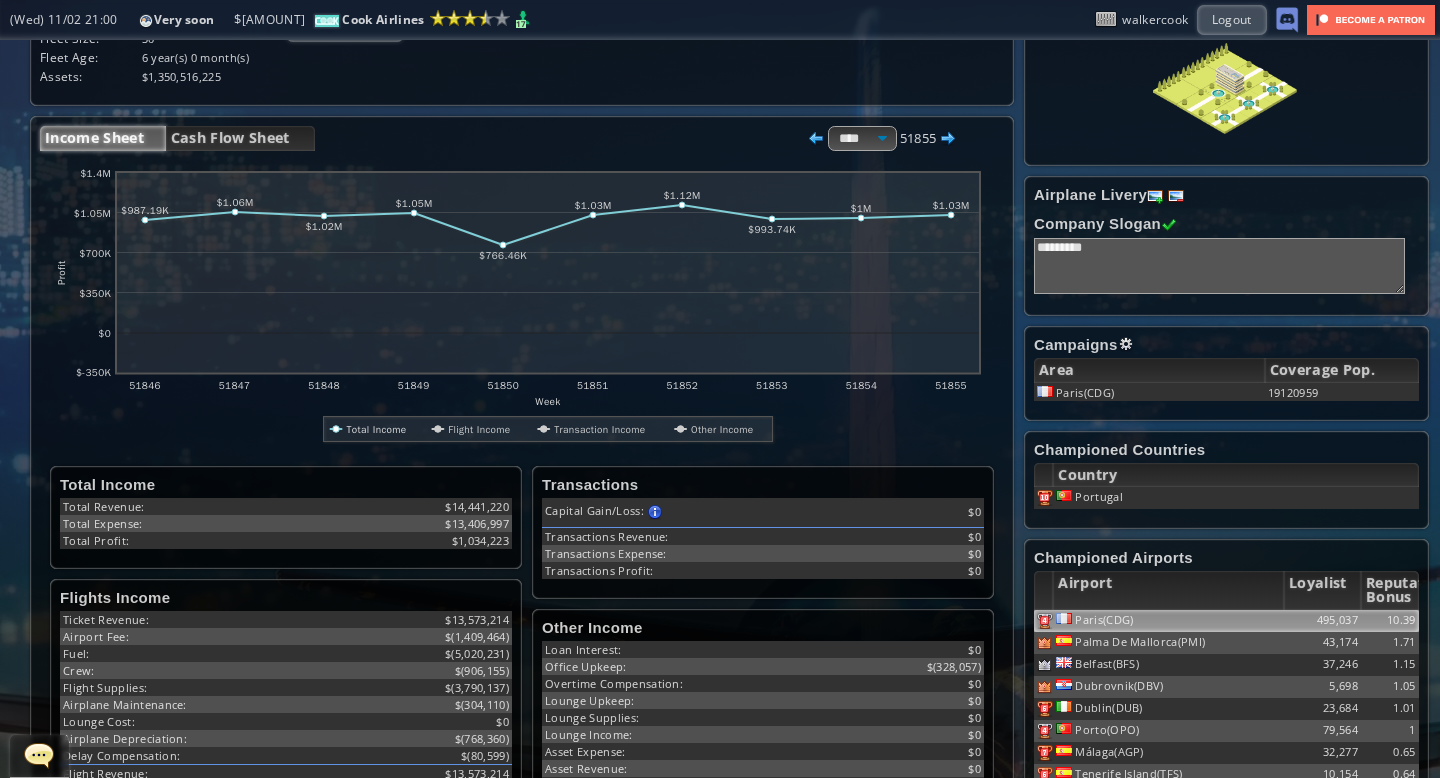 click on "Paris(CDG)" at bounding box center [1168, 621] 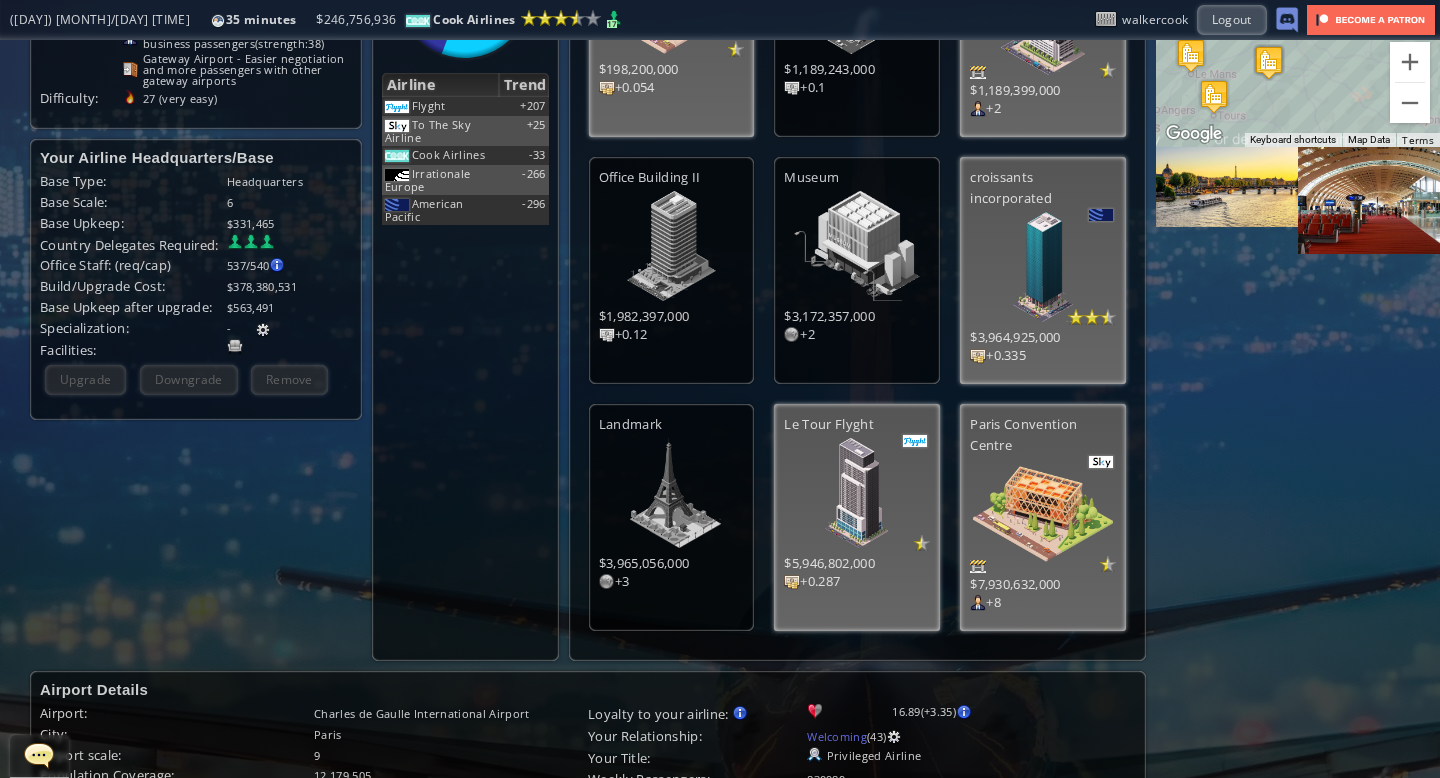 scroll, scrollTop: 0, scrollLeft: 0, axis: both 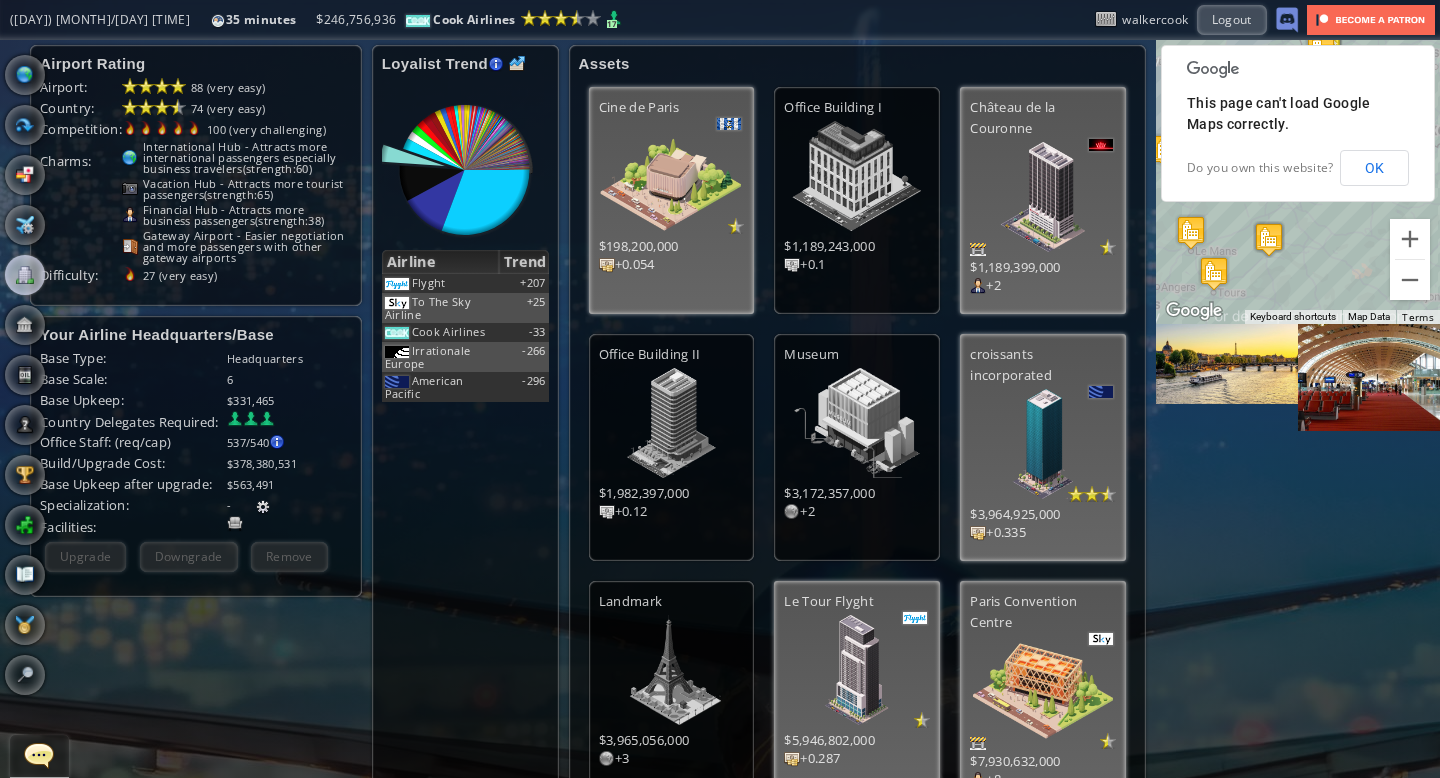 click at bounding box center (39, 755) 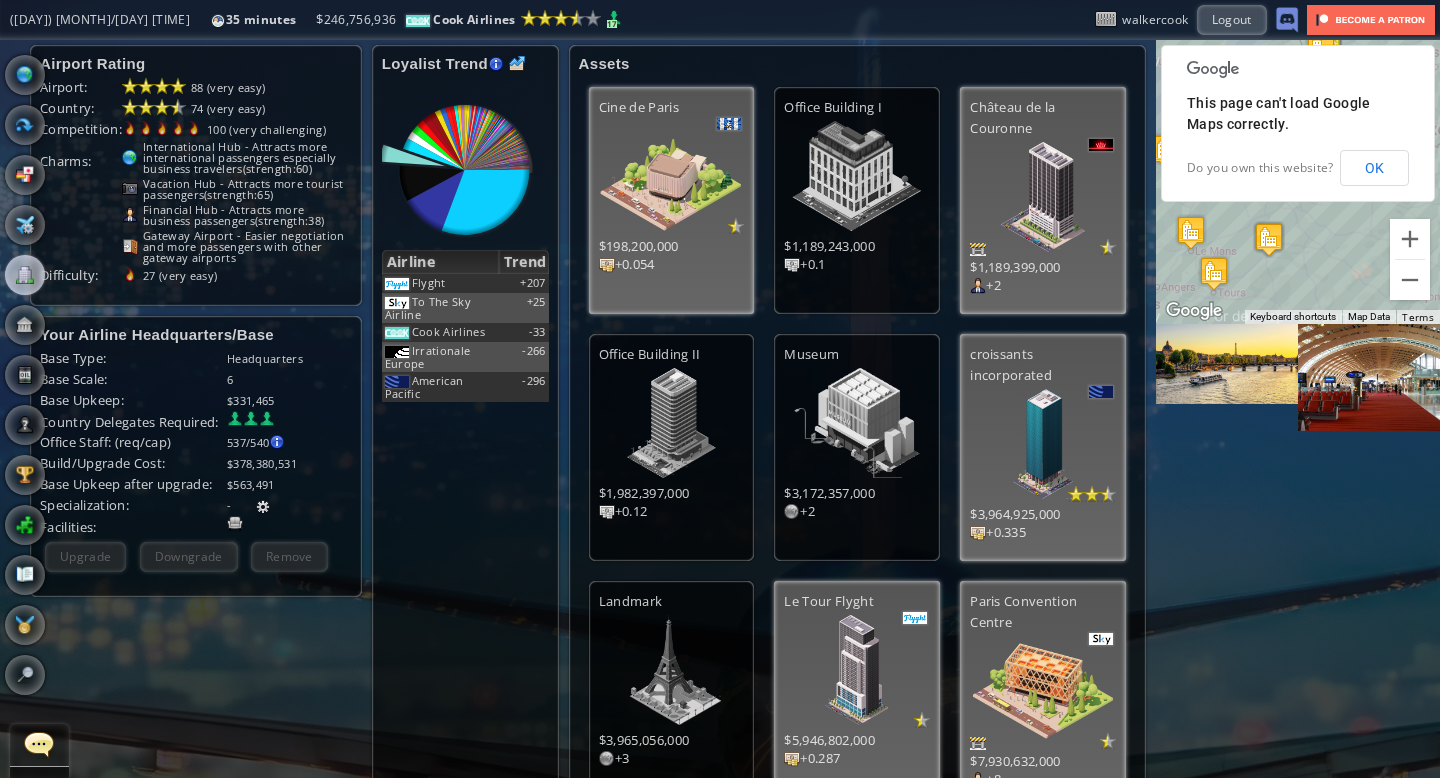 scroll, scrollTop: 721, scrollLeft: 0, axis: vertical 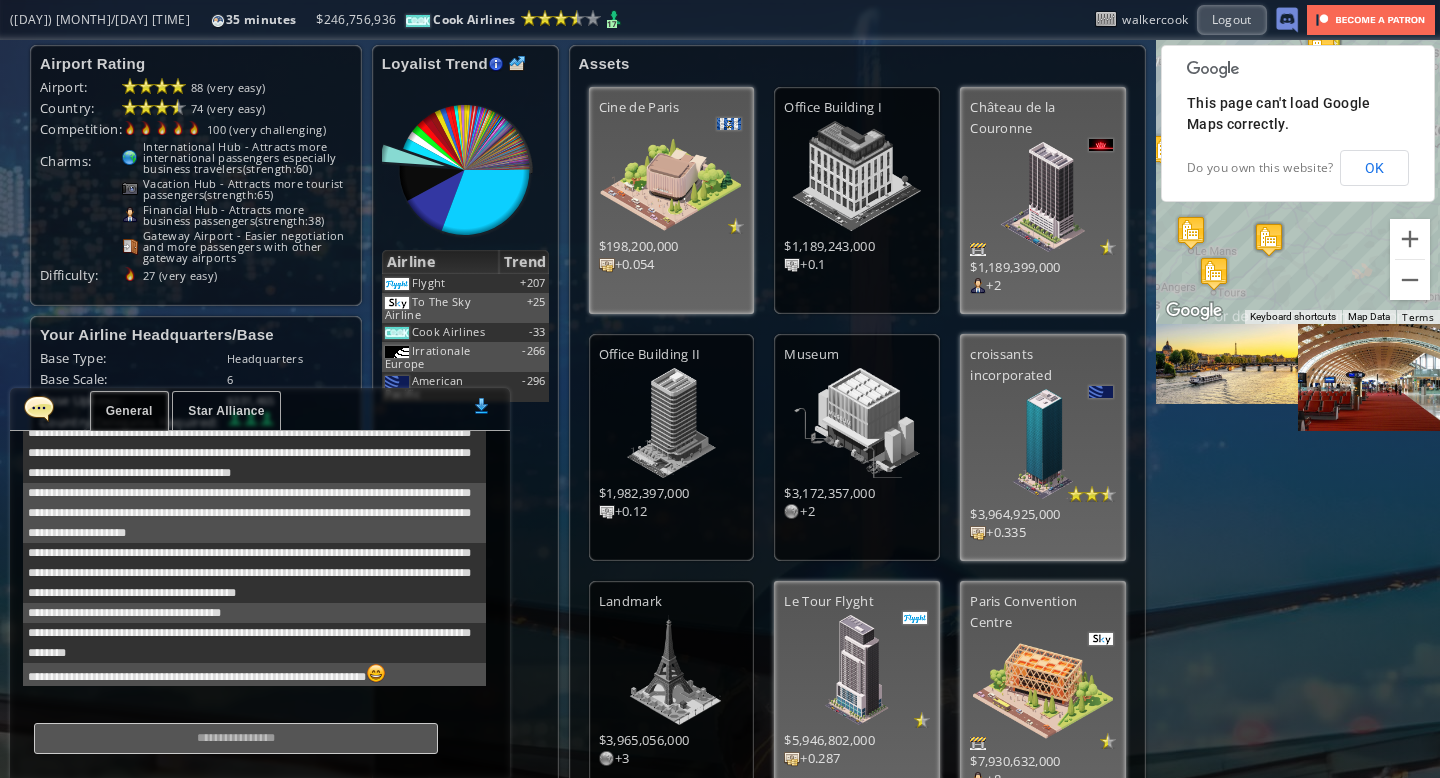 click on "Star Alliance" at bounding box center [226, 411] 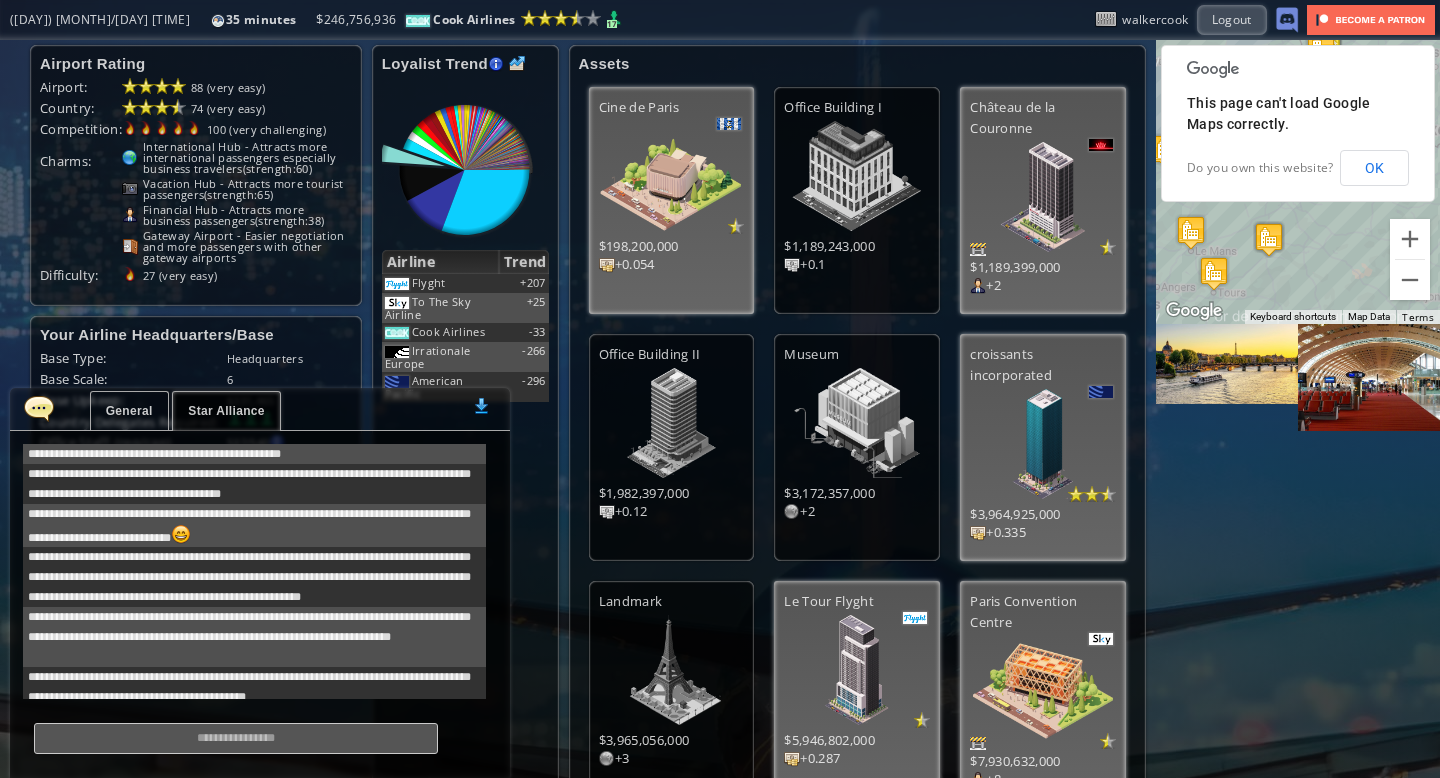 scroll, scrollTop: 366, scrollLeft: 0, axis: vertical 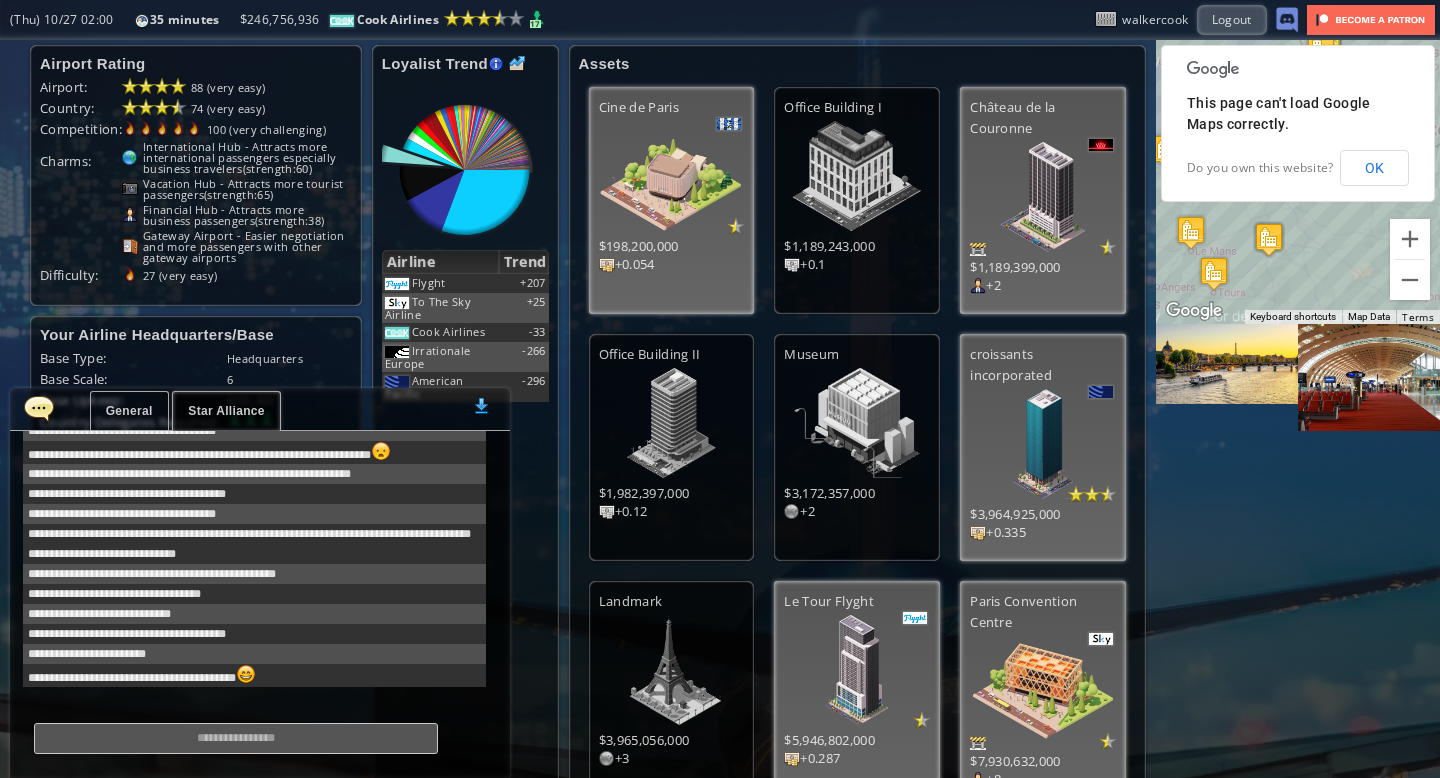 click at bounding box center (236, 738) 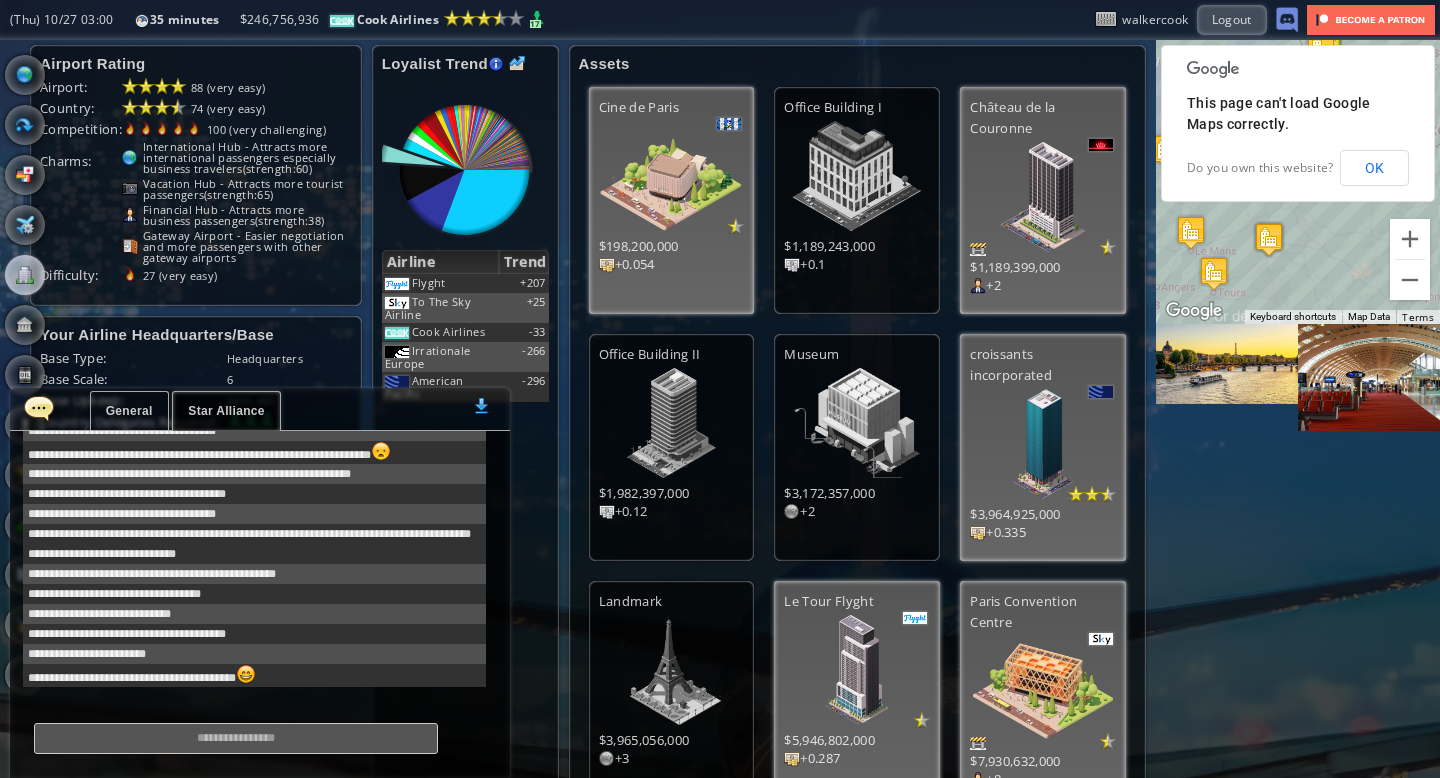 click at bounding box center [39, 408] 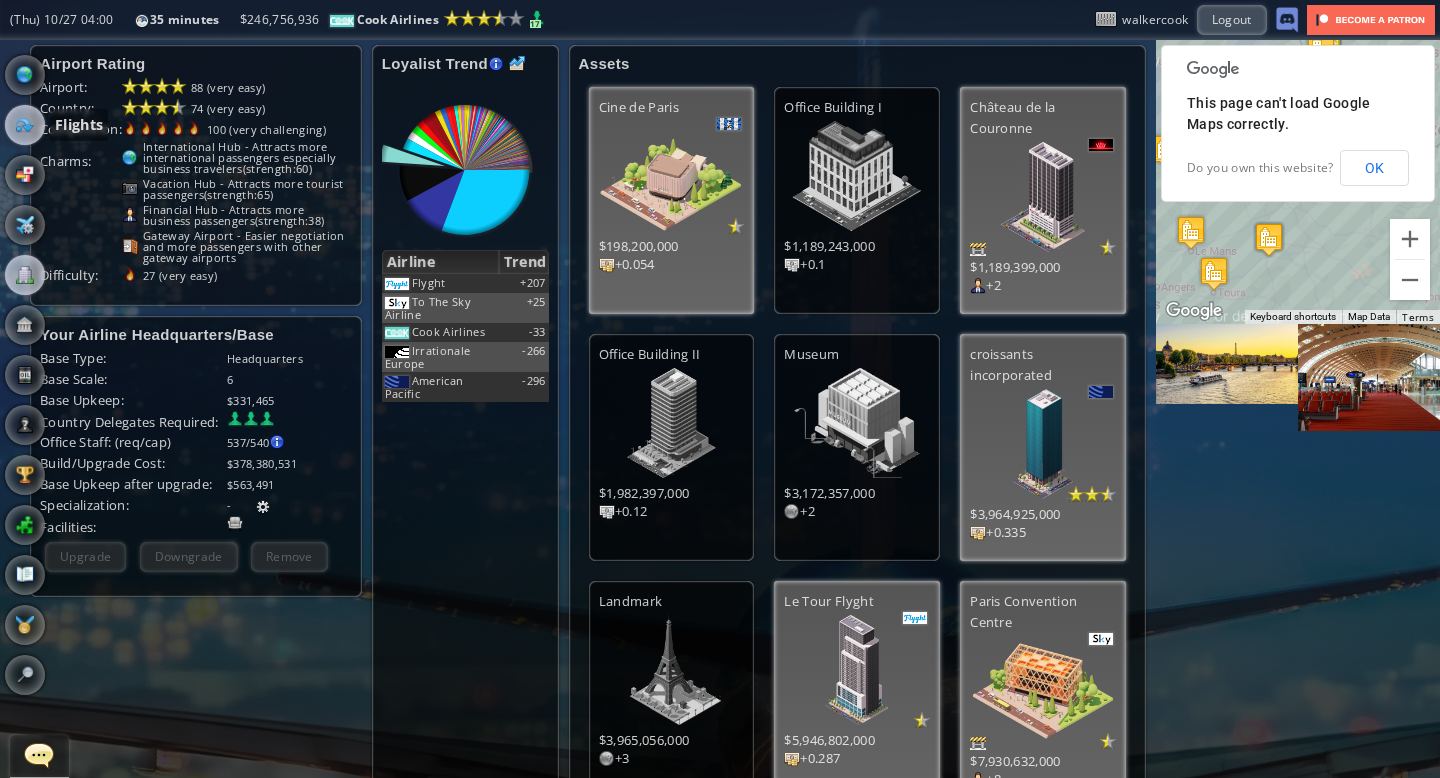 click at bounding box center [25, 125] 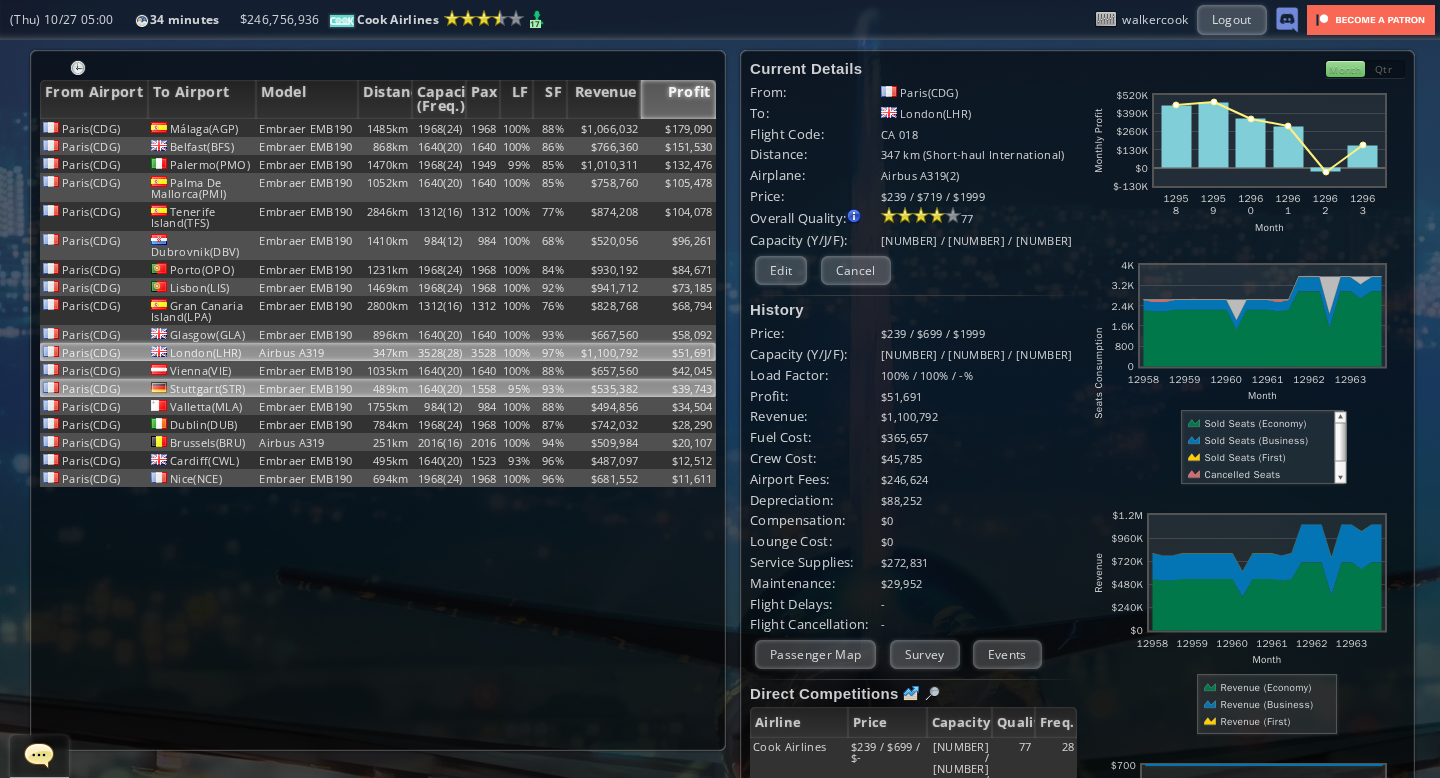 click on "$535,382" at bounding box center [604, 128] 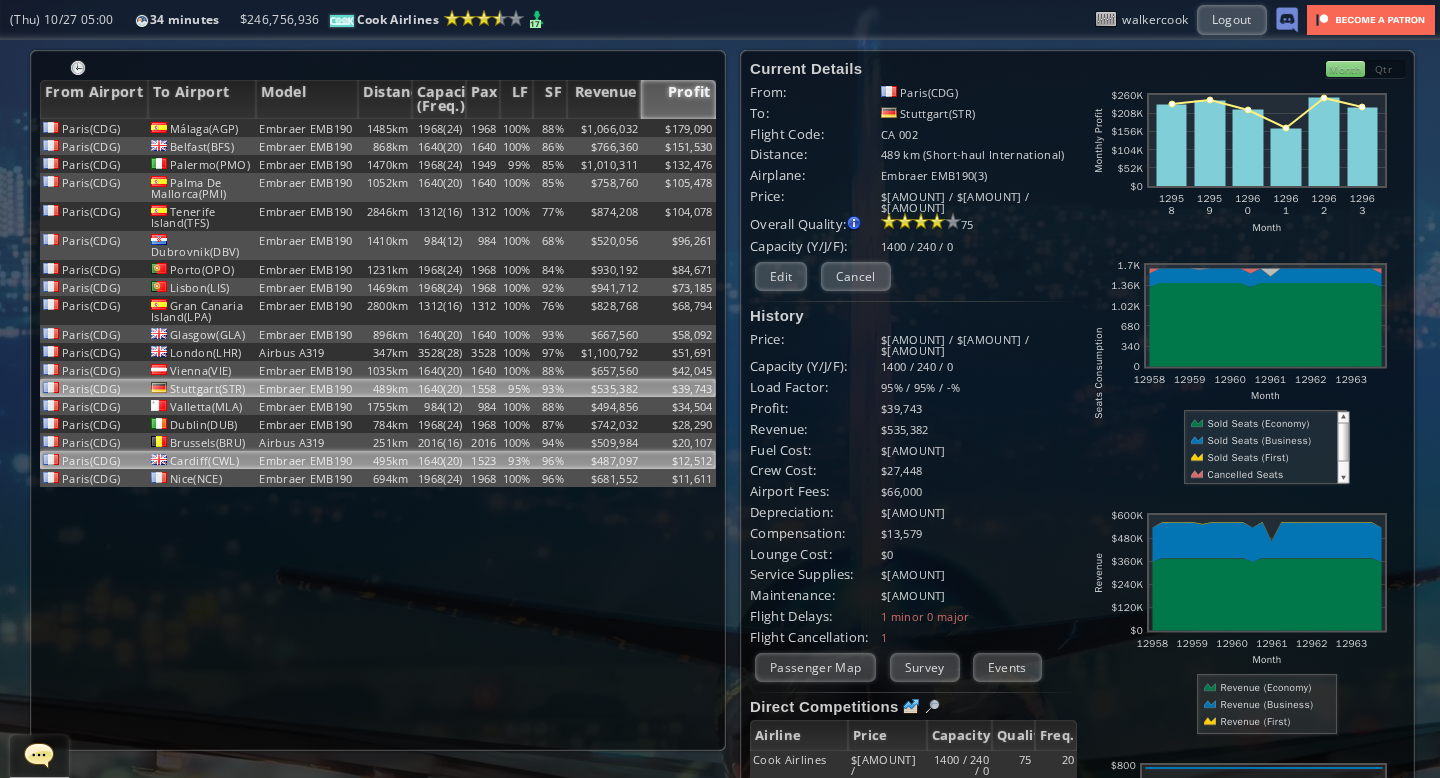 click on "96%" at bounding box center (550, 128) 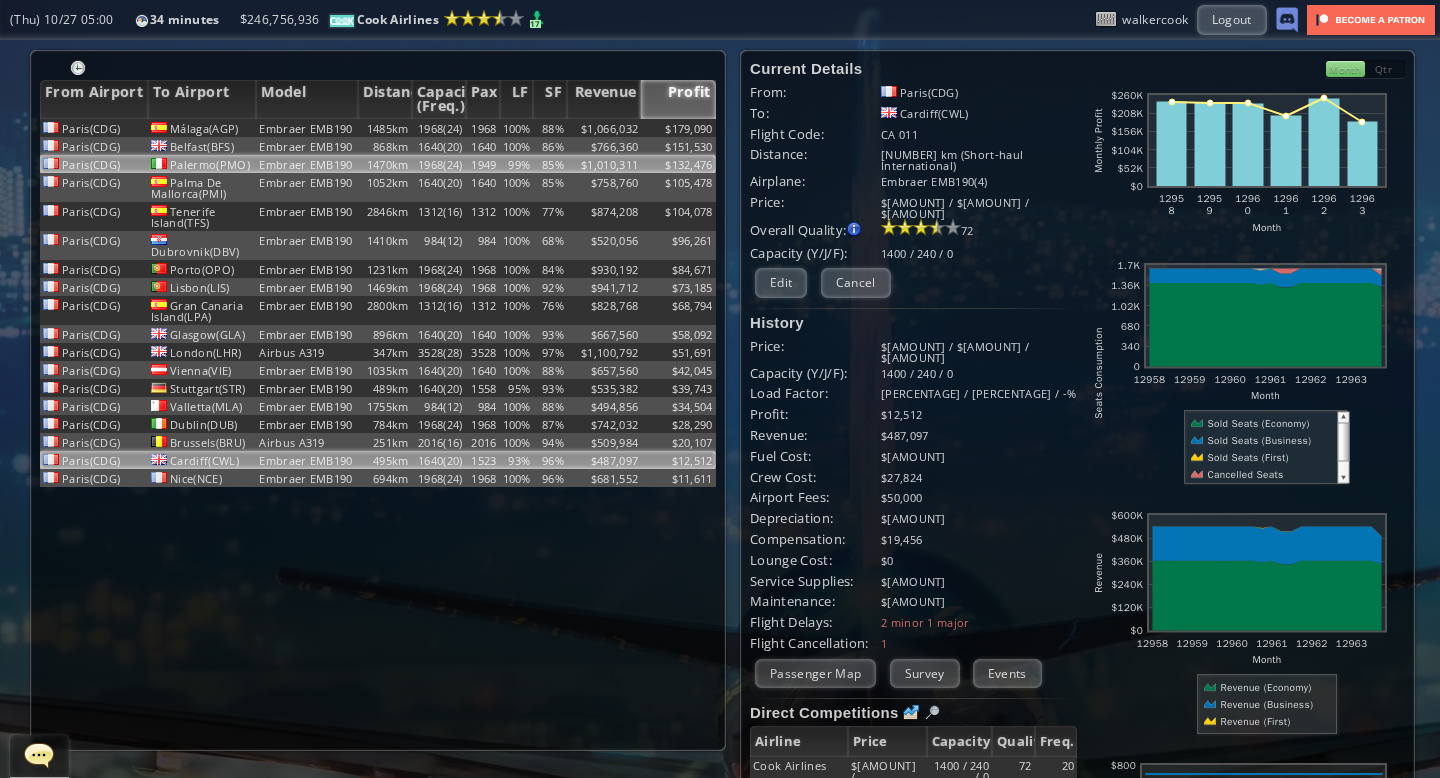 click on "99%" at bounding box center [517, 128] 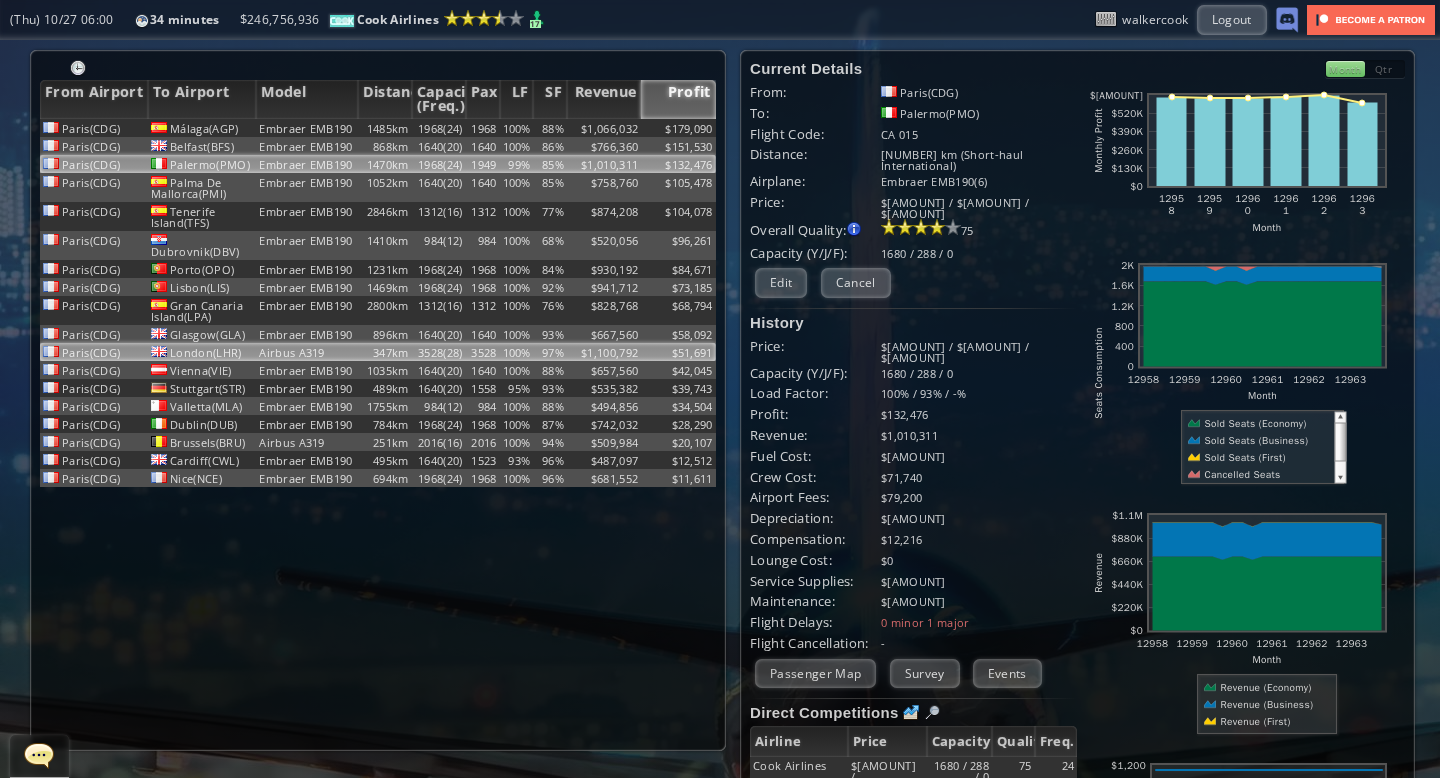 click on "100%" at bounding box center (517, 128) 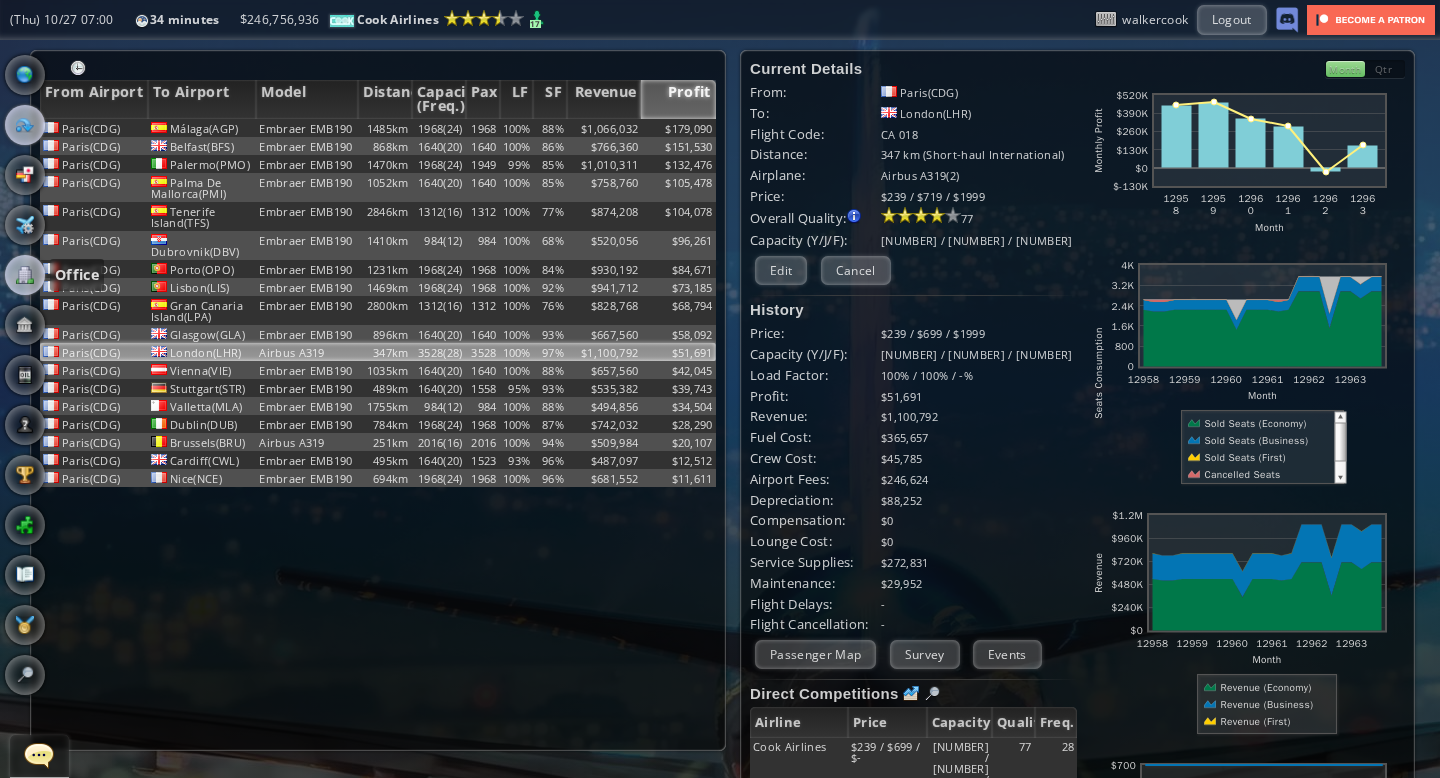 click at bounding box center [25, 275] 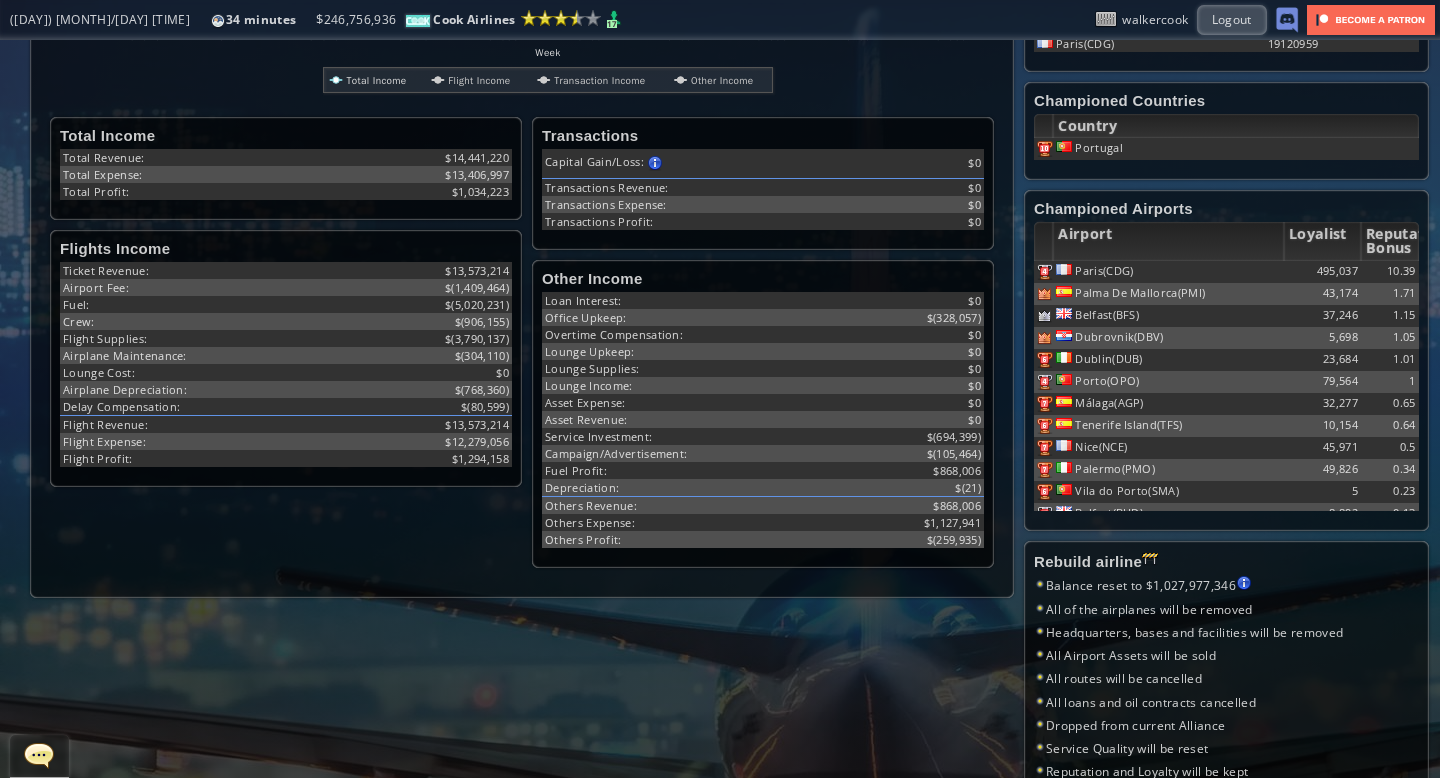 scroll, scrollTop: 535, scrollLeft: 0, axis: vertical 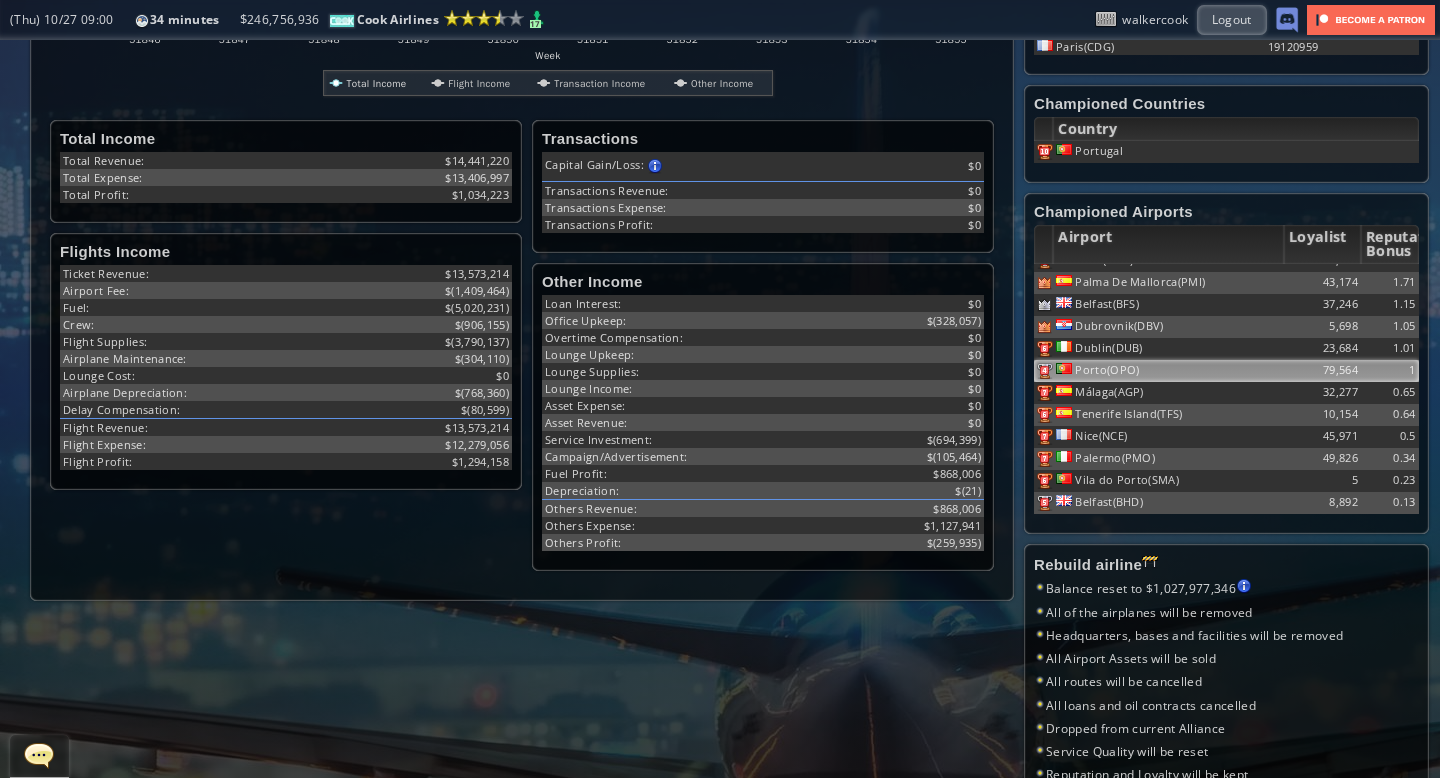 click on "79,564" at bounding box center (1322, 261) 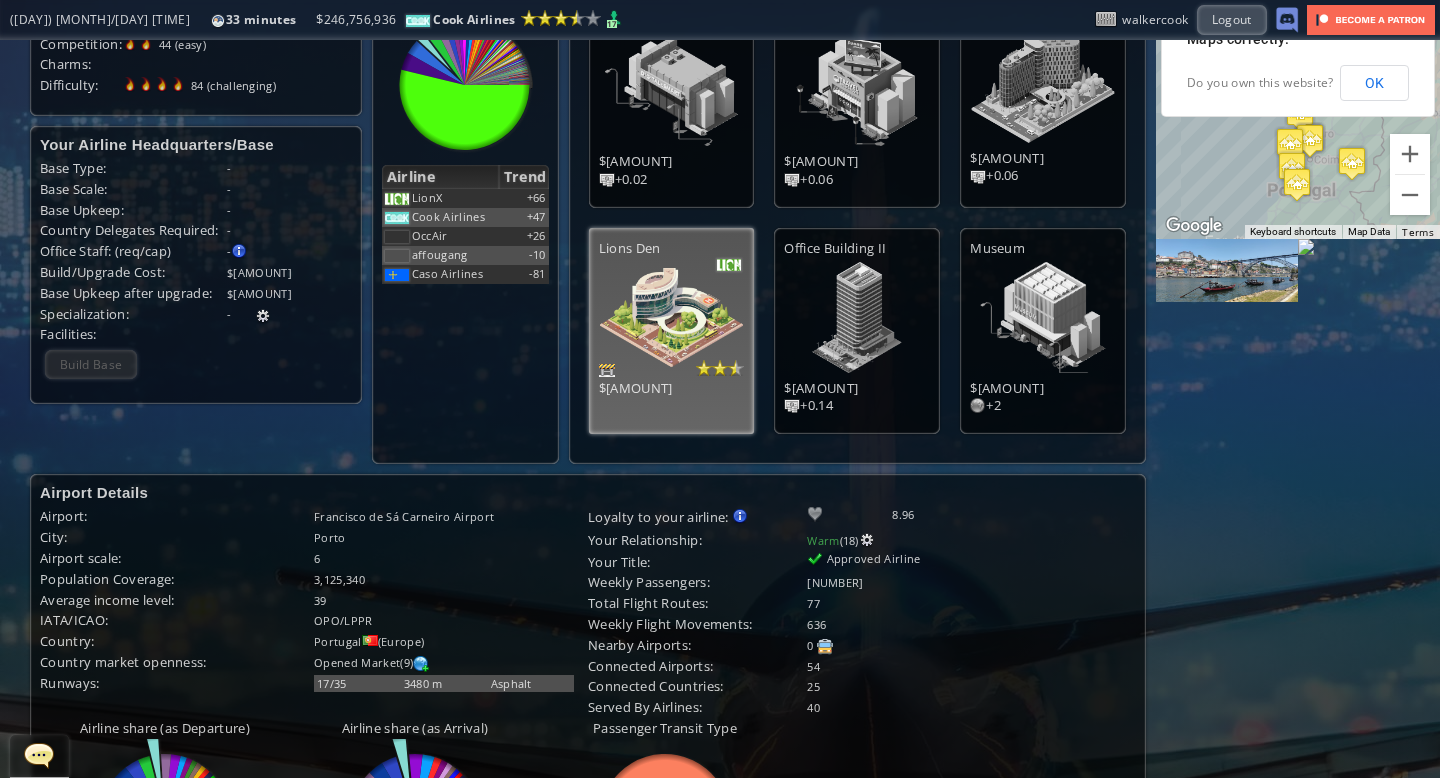 scroll, scrollTop: 0, scrollLeft: 0, axis: both 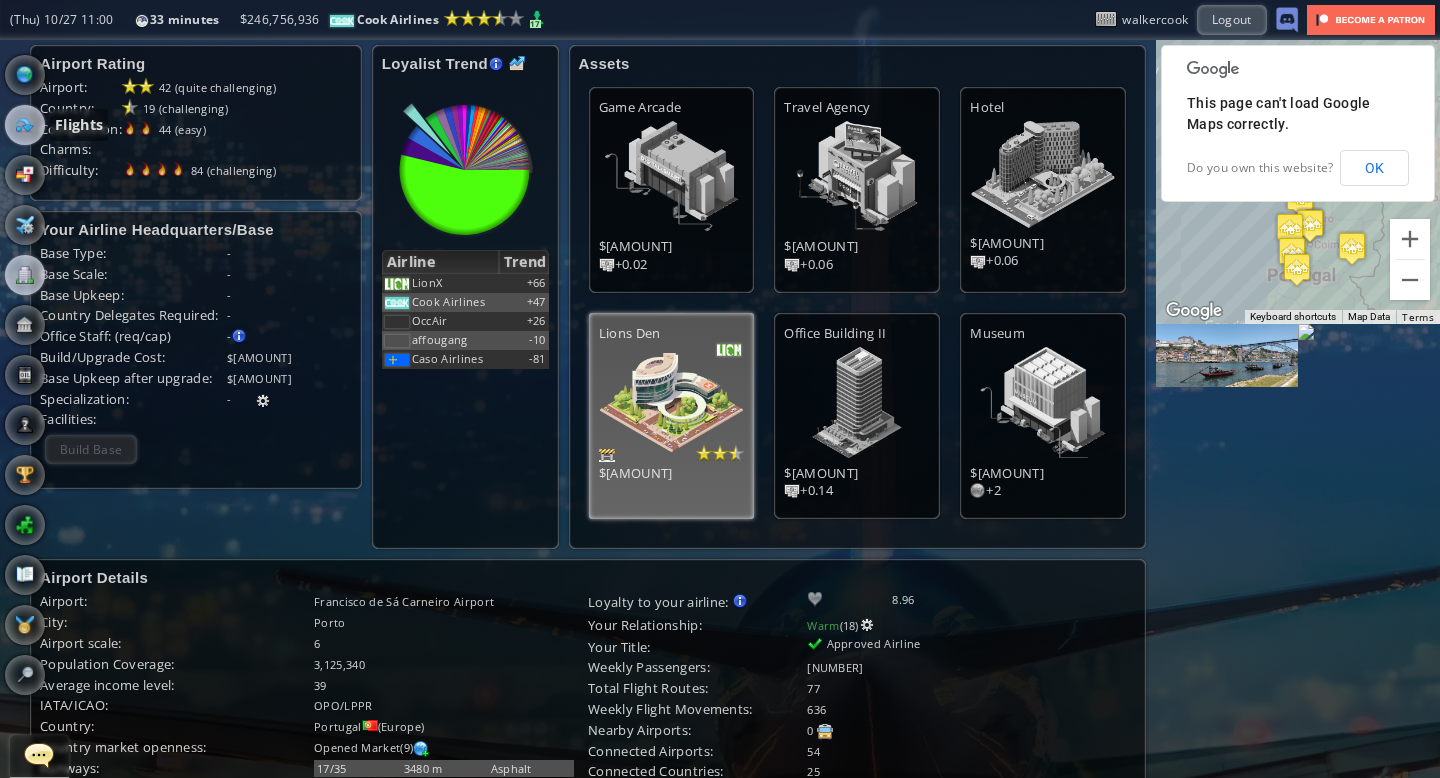 click at bounding box center [25, 125] 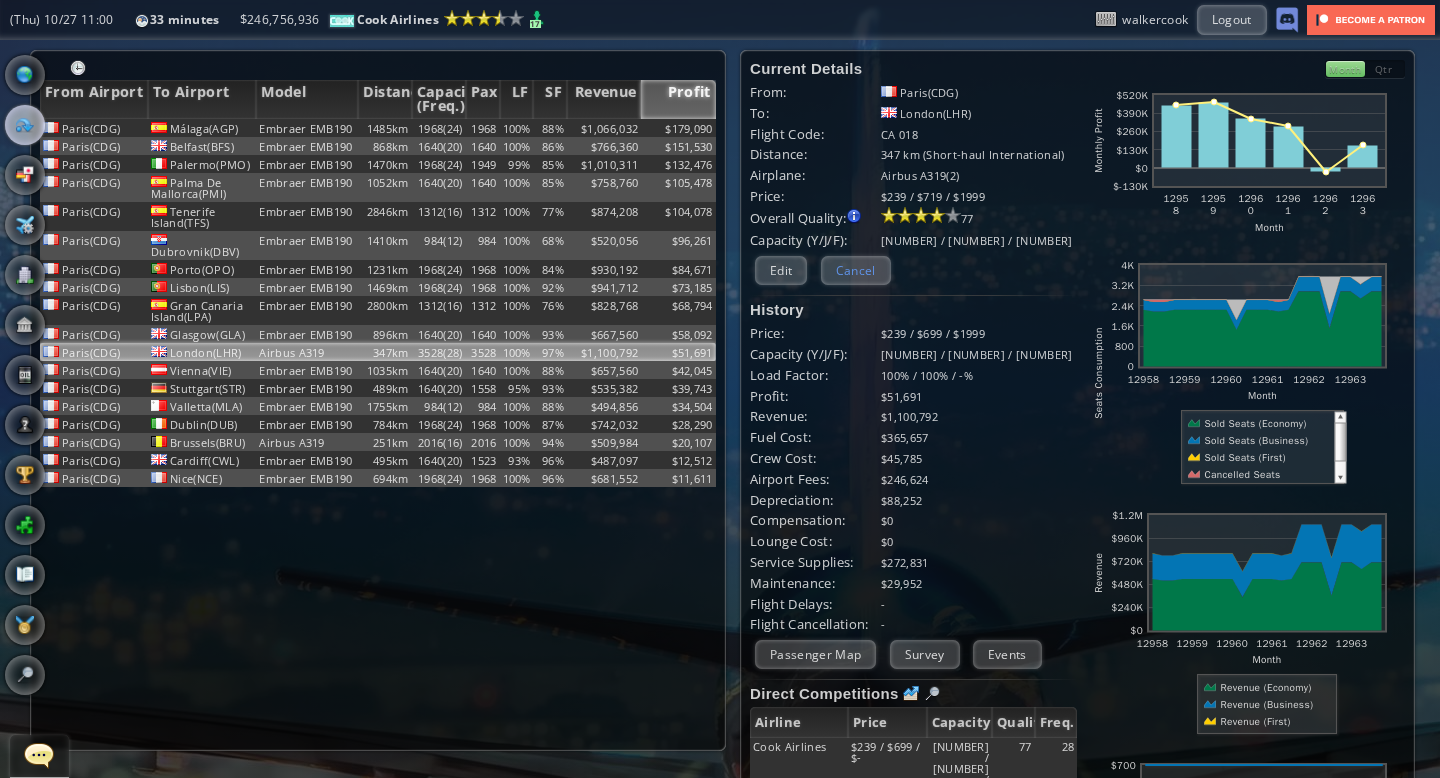 click on "Cancel" at bounding box center (856, 270) 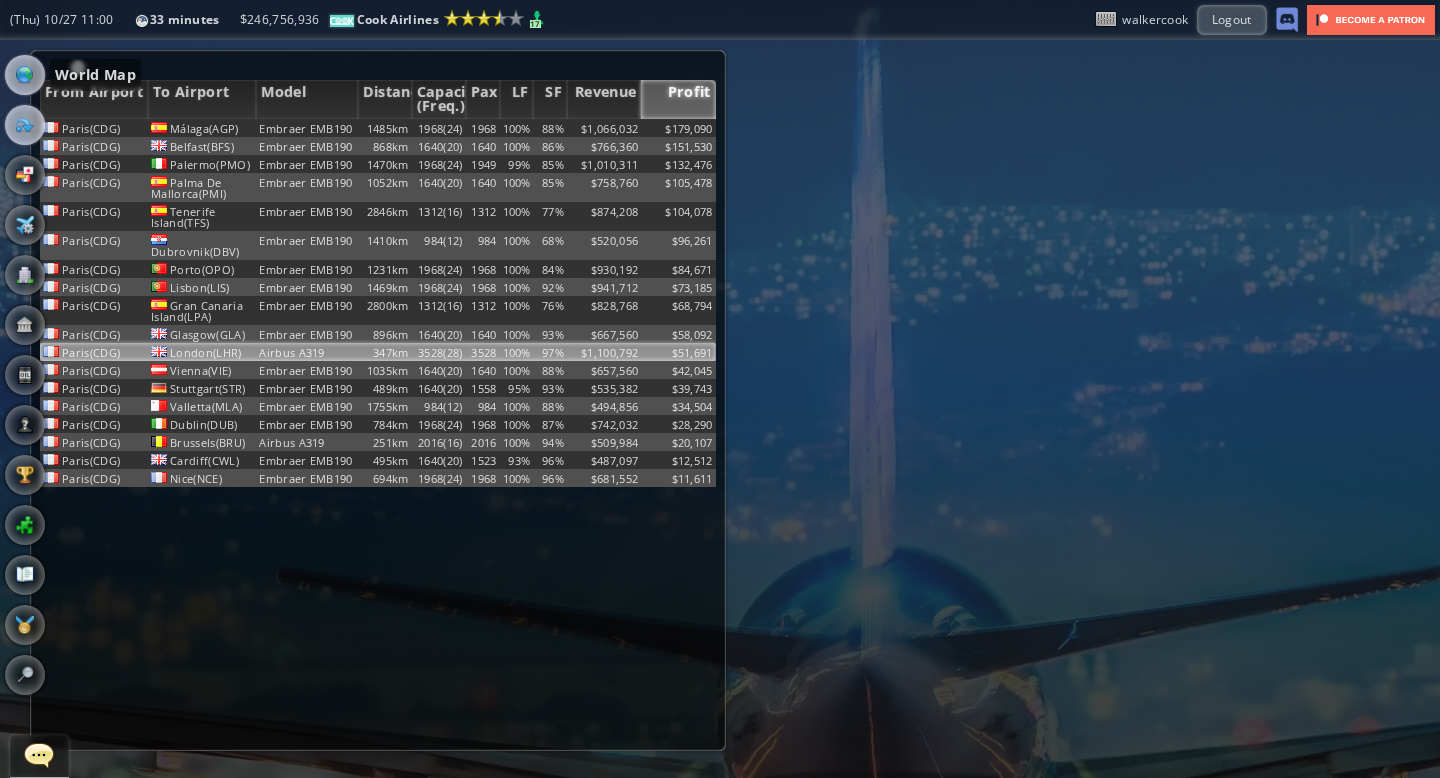click at bounding box center (25, 75) 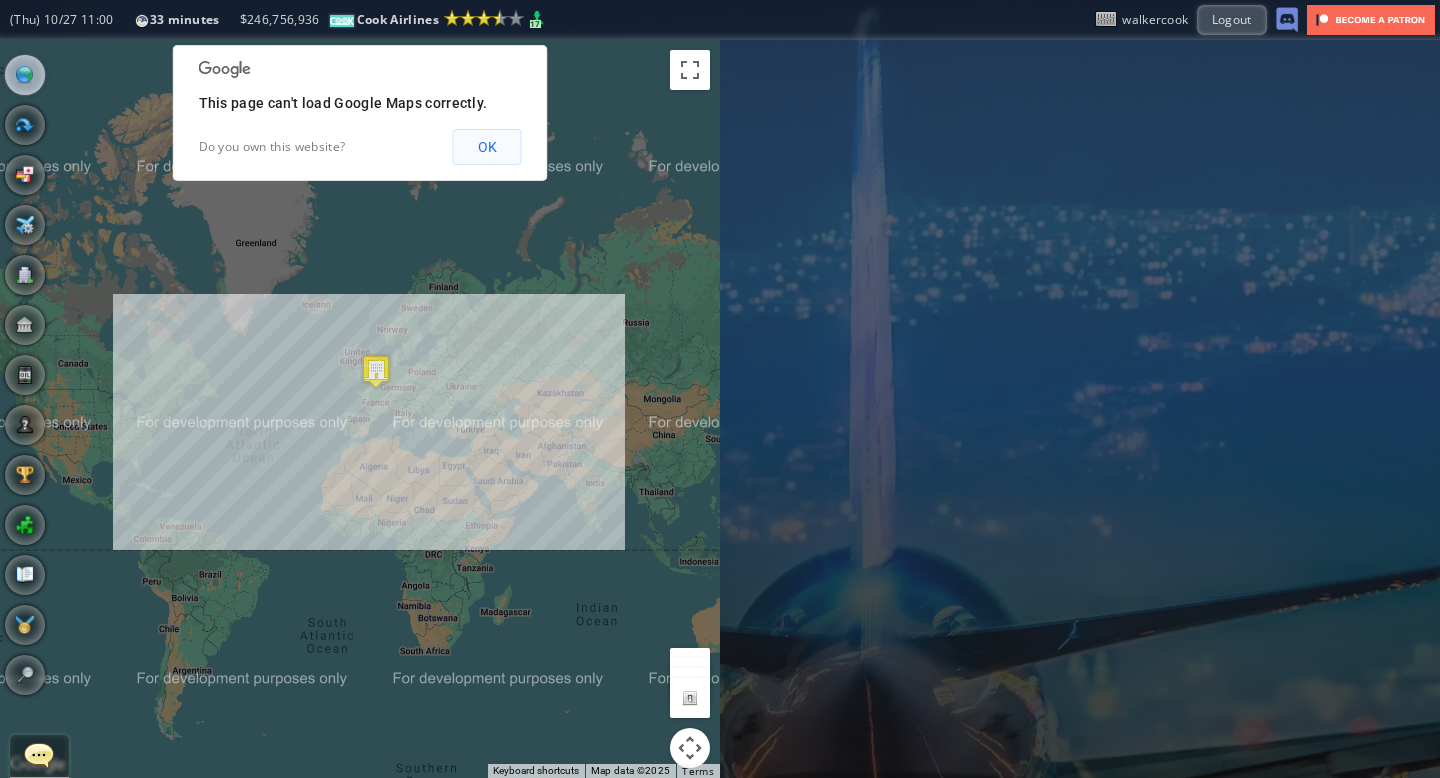 click on "OK" at bounding box center [487, 147] 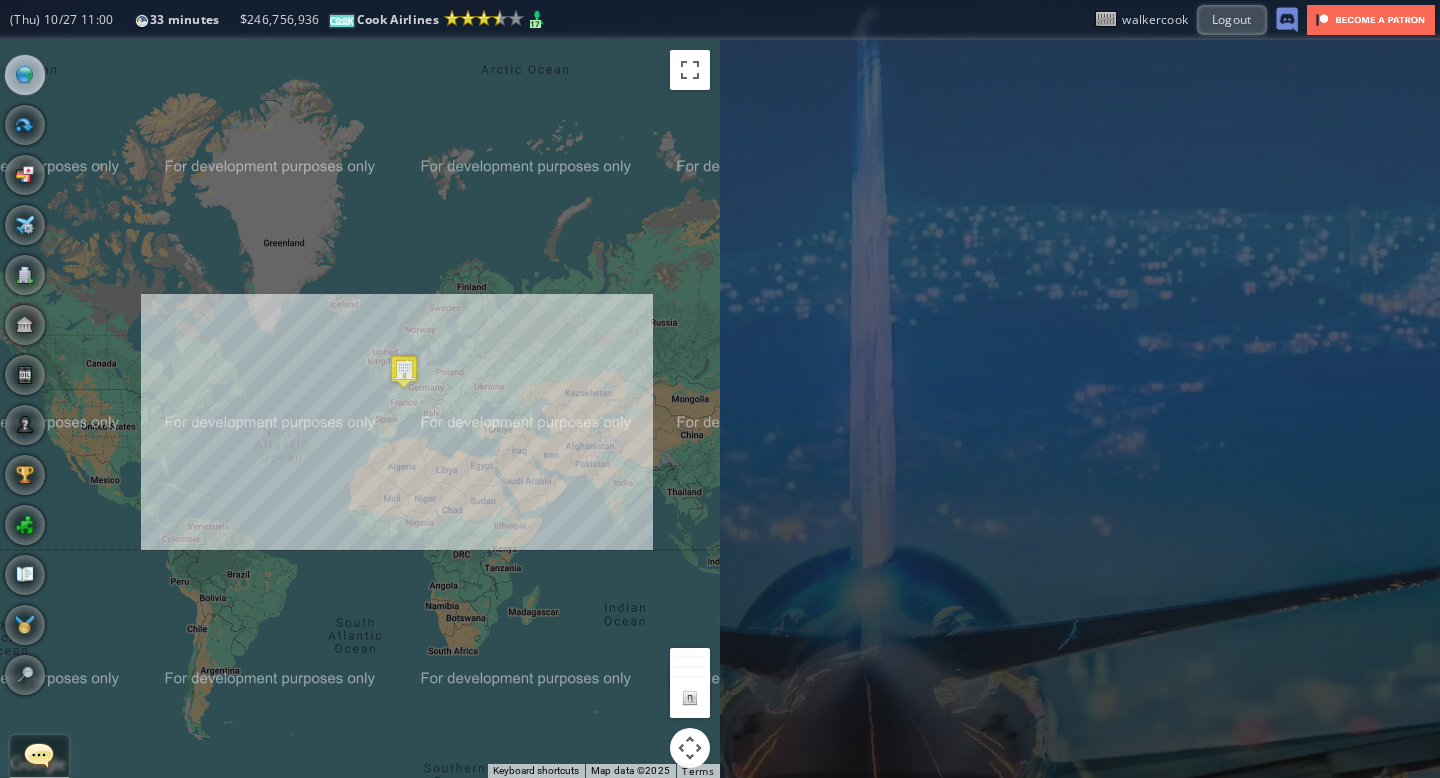 drag, startPoint x: 441, startPoint y: 247, endPoint x: 474, endPoint y: 250, distance: 33.13608 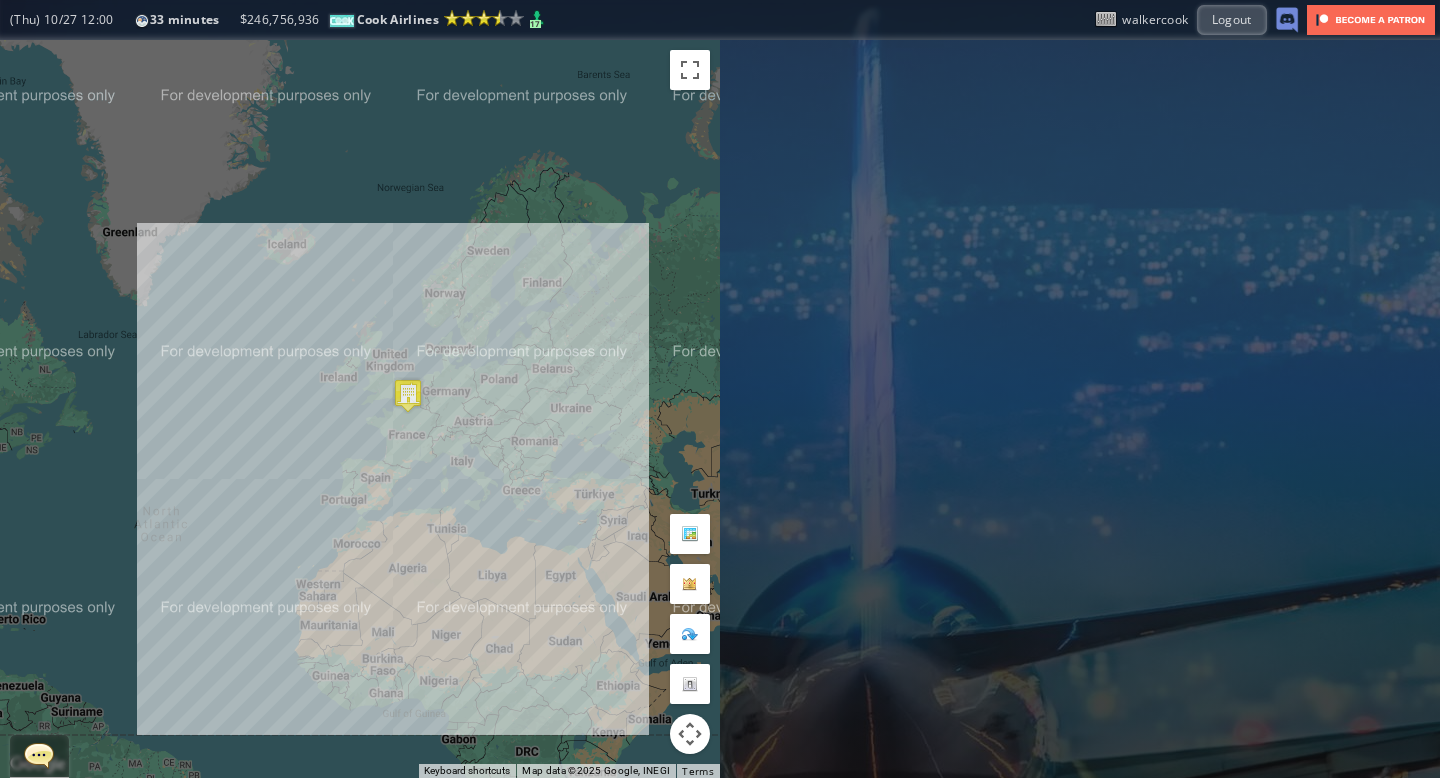 drag, startPoint x: 427, startPoint y: 289, endPoint x: 458, endPoint y: 188, distance: 105.65037 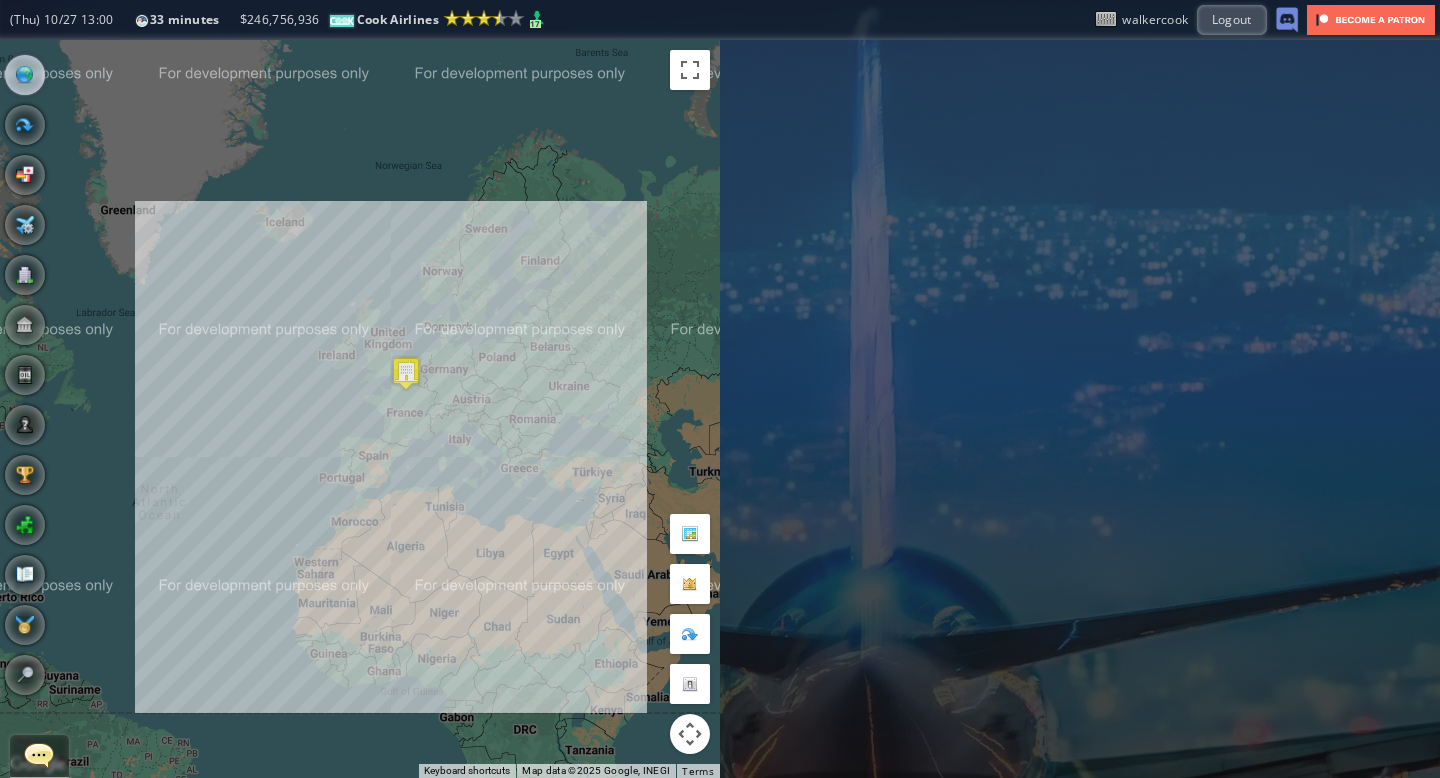 drag, startPoint x: 250, startPoint y: 366, endPoint x: 251, endPoint y: 342, distance: 24.020824 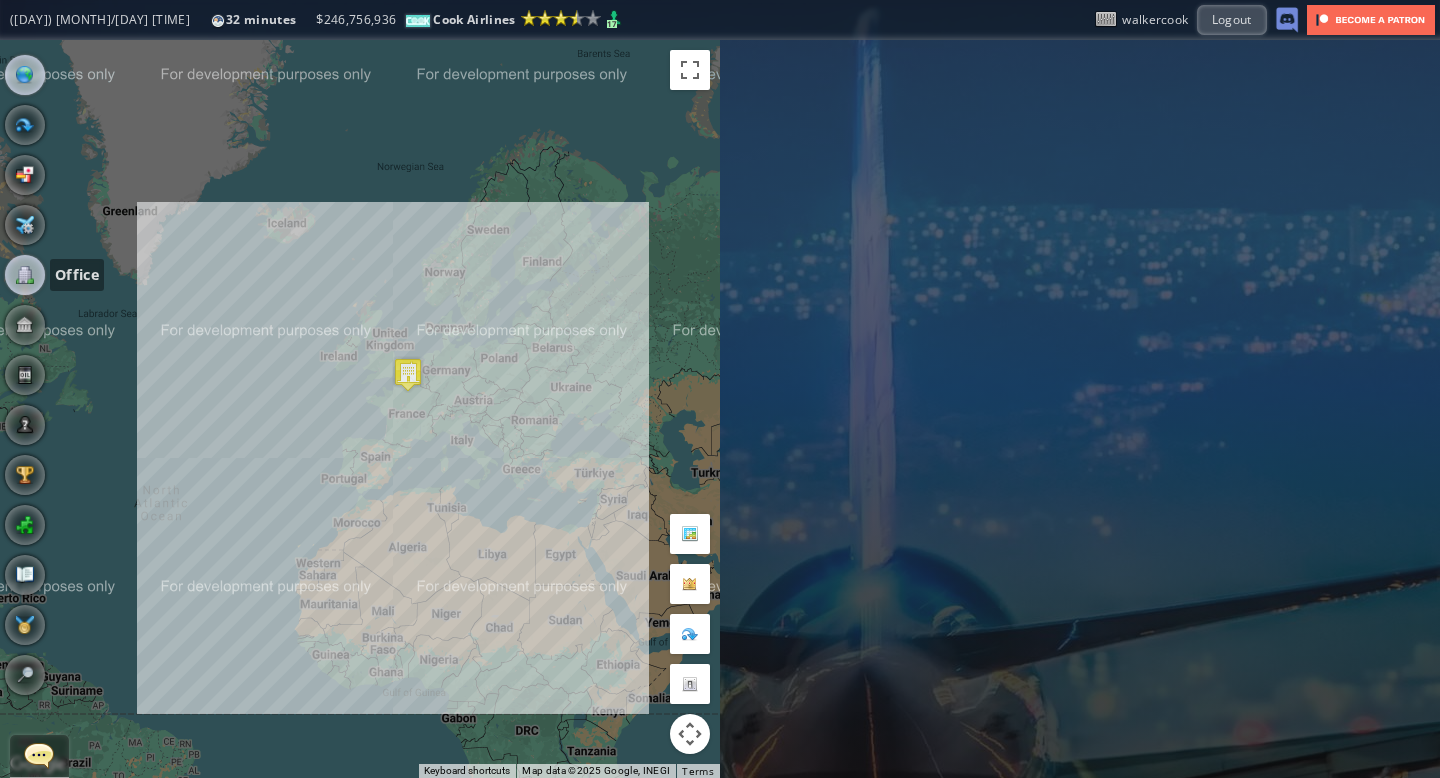 click at bounding box center [25, 275] 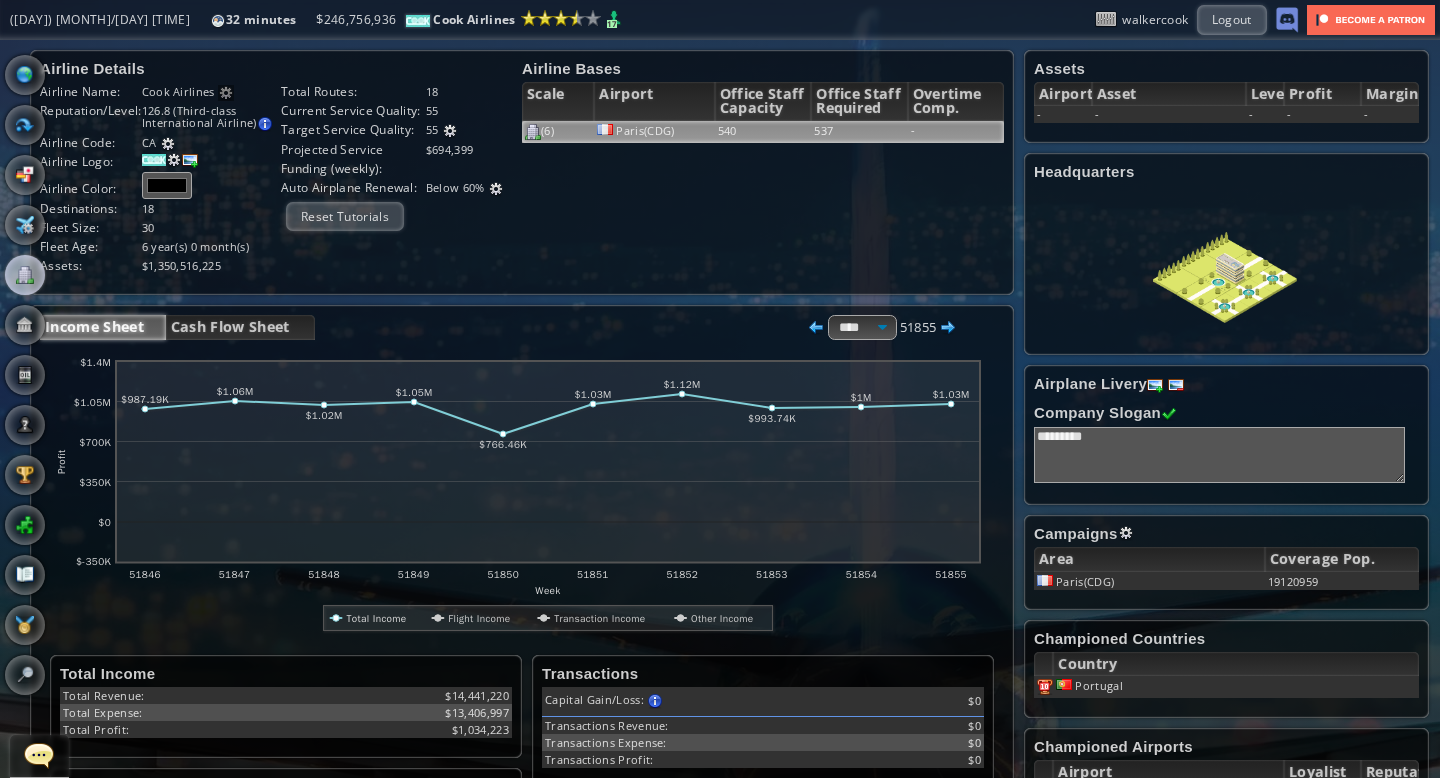 click on "537" at bounding box center [859, 132] 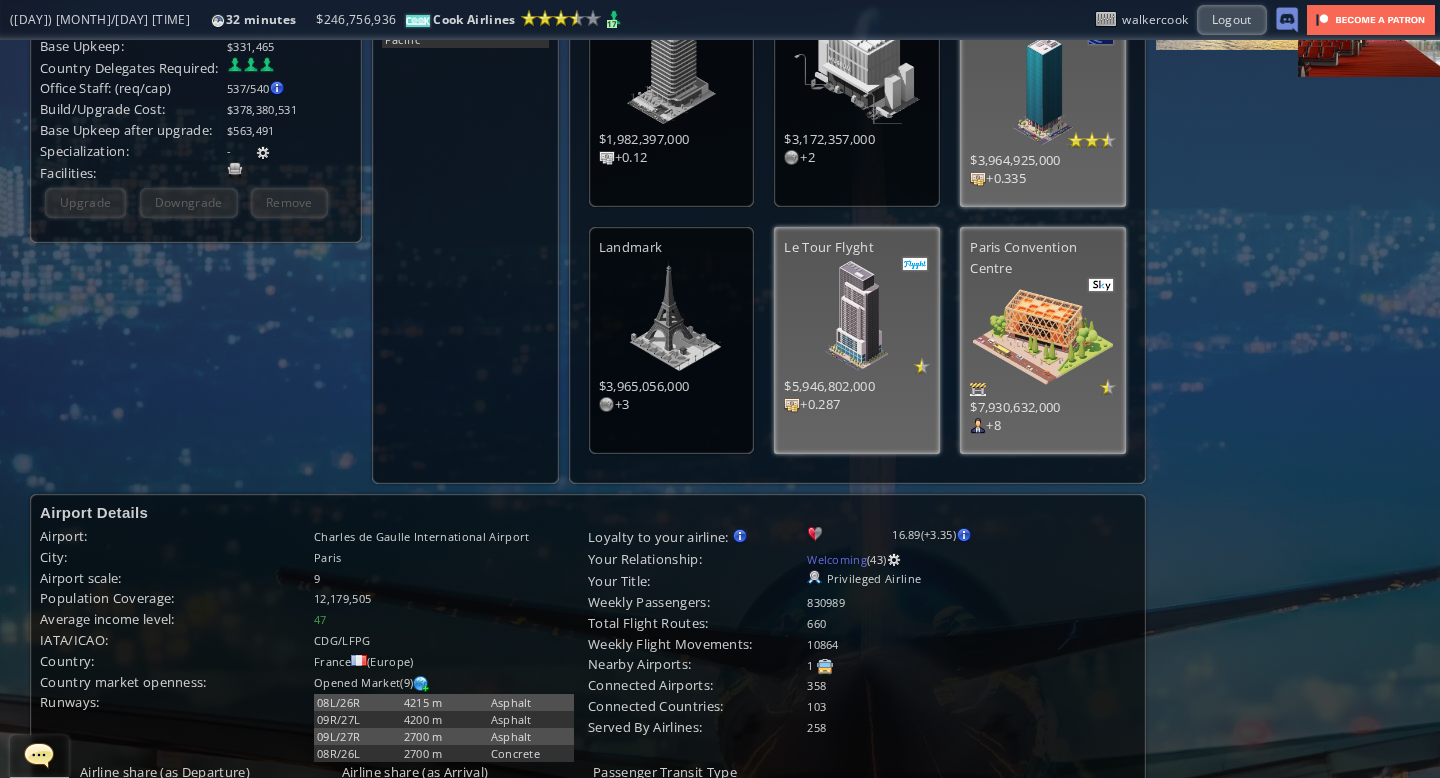 scroll, scrollTop: 0, scrollLeft: 0, axis: both 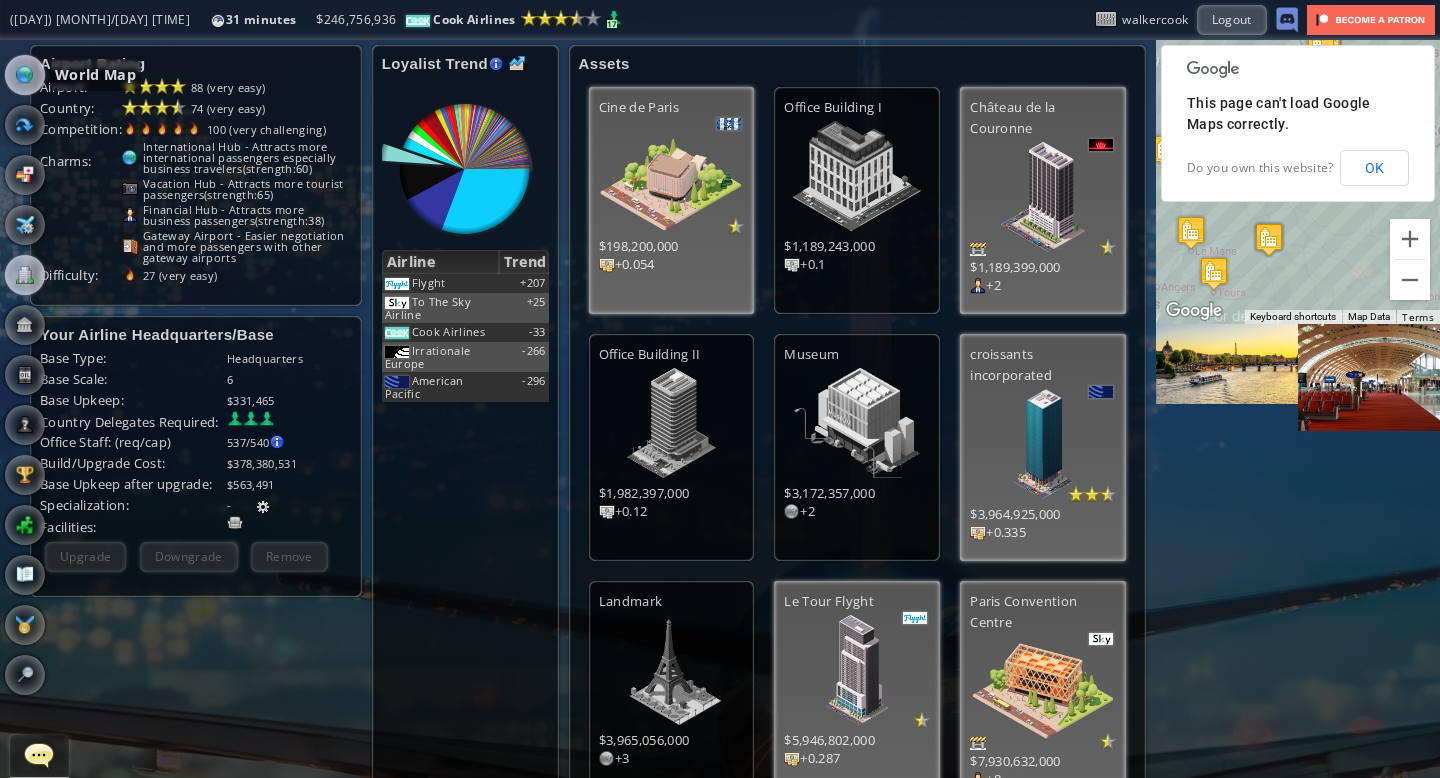 click at bounding box center (25, 75) 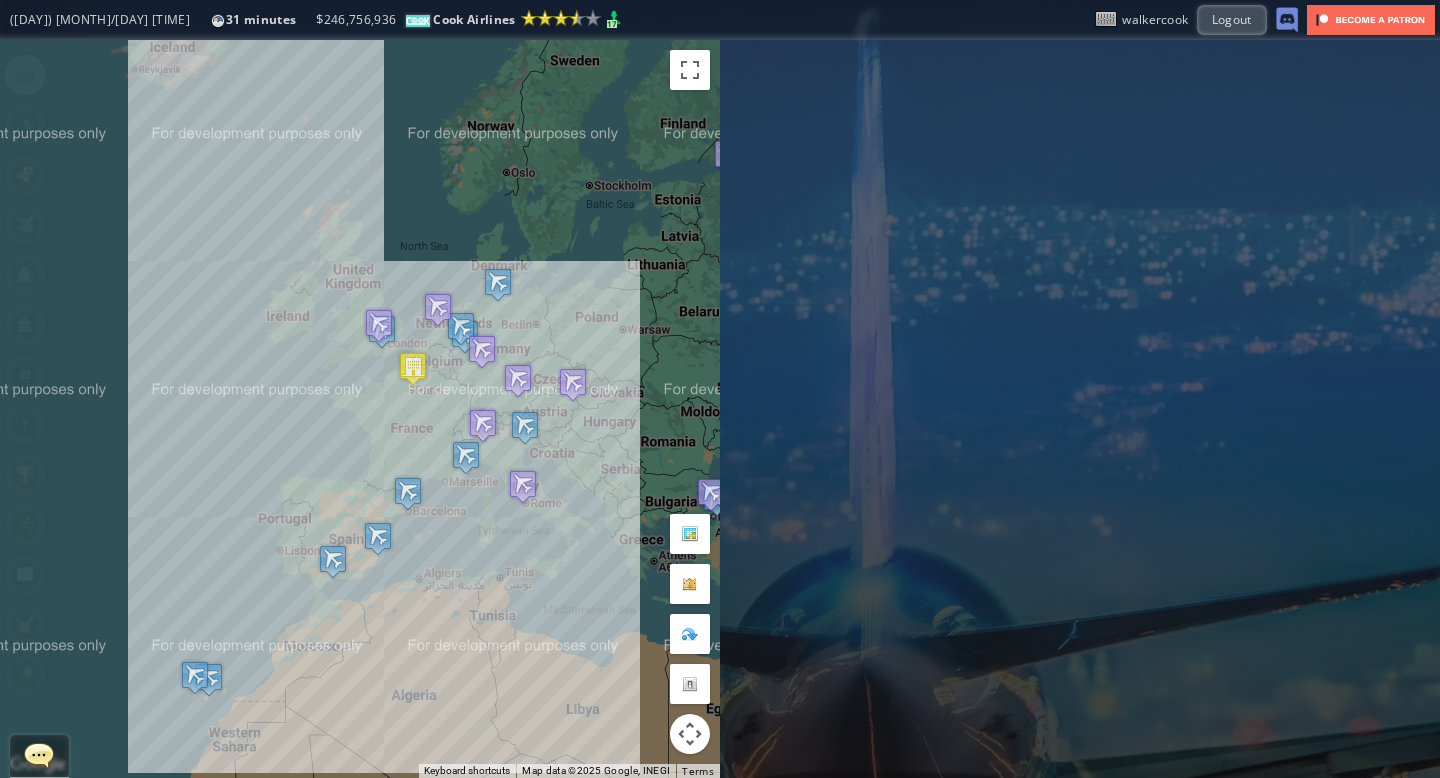 drag, startPoint x: 390, startPoint y: 331, endPoint x: 430, endPoint y: 251, distance: 89.44272 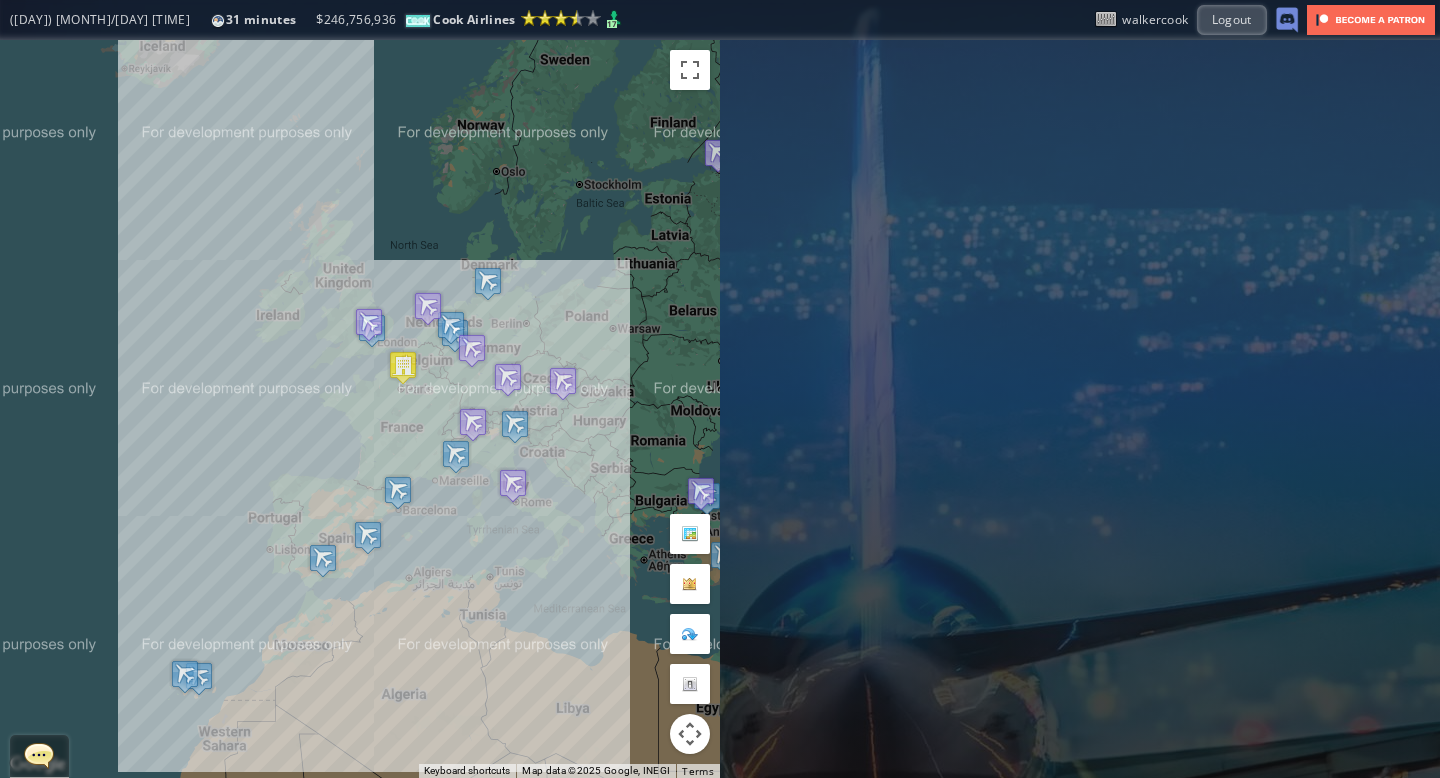 click on "To navigate, press the arrow keys." at bounding box center (360, 409) 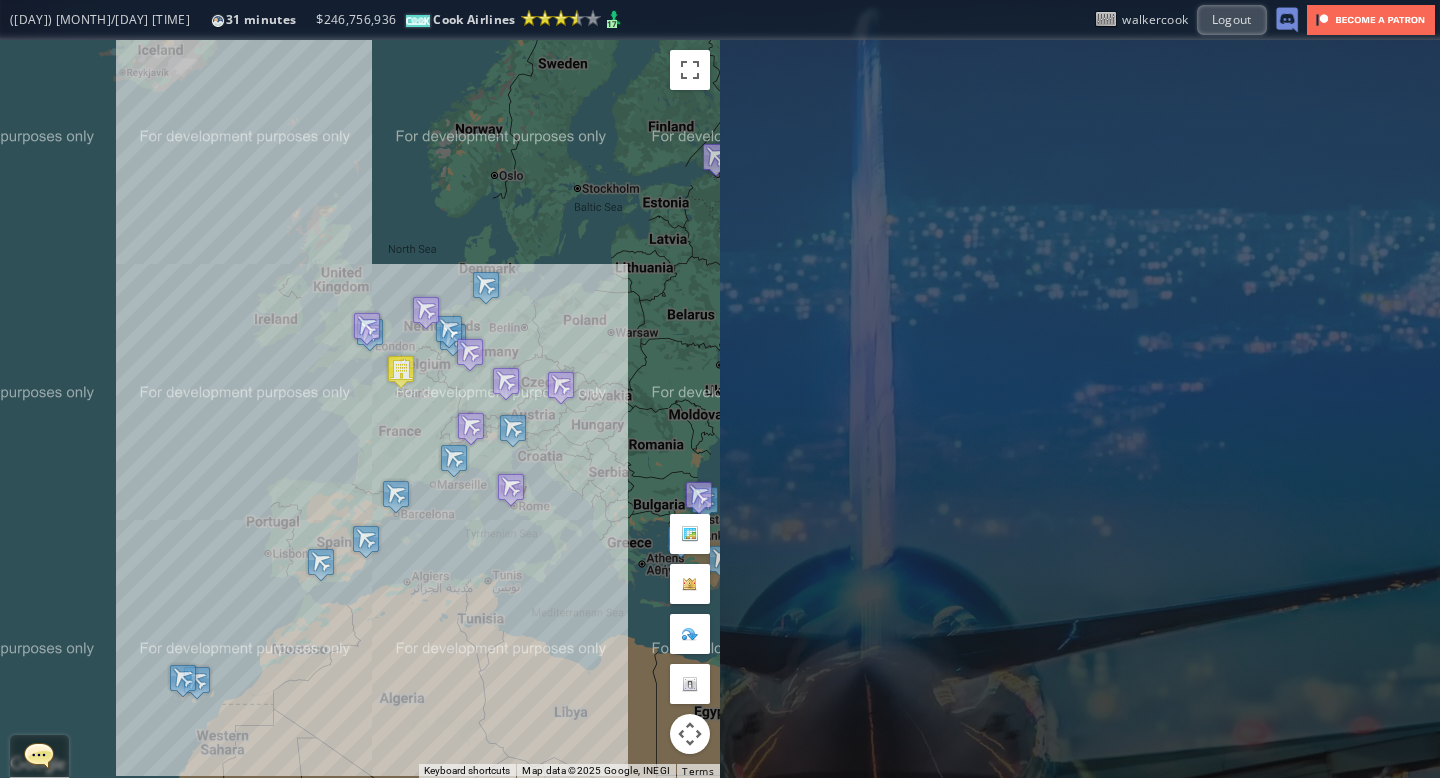 click on "To navigate, press the arrow keys." at bounding box center (360, 409) 